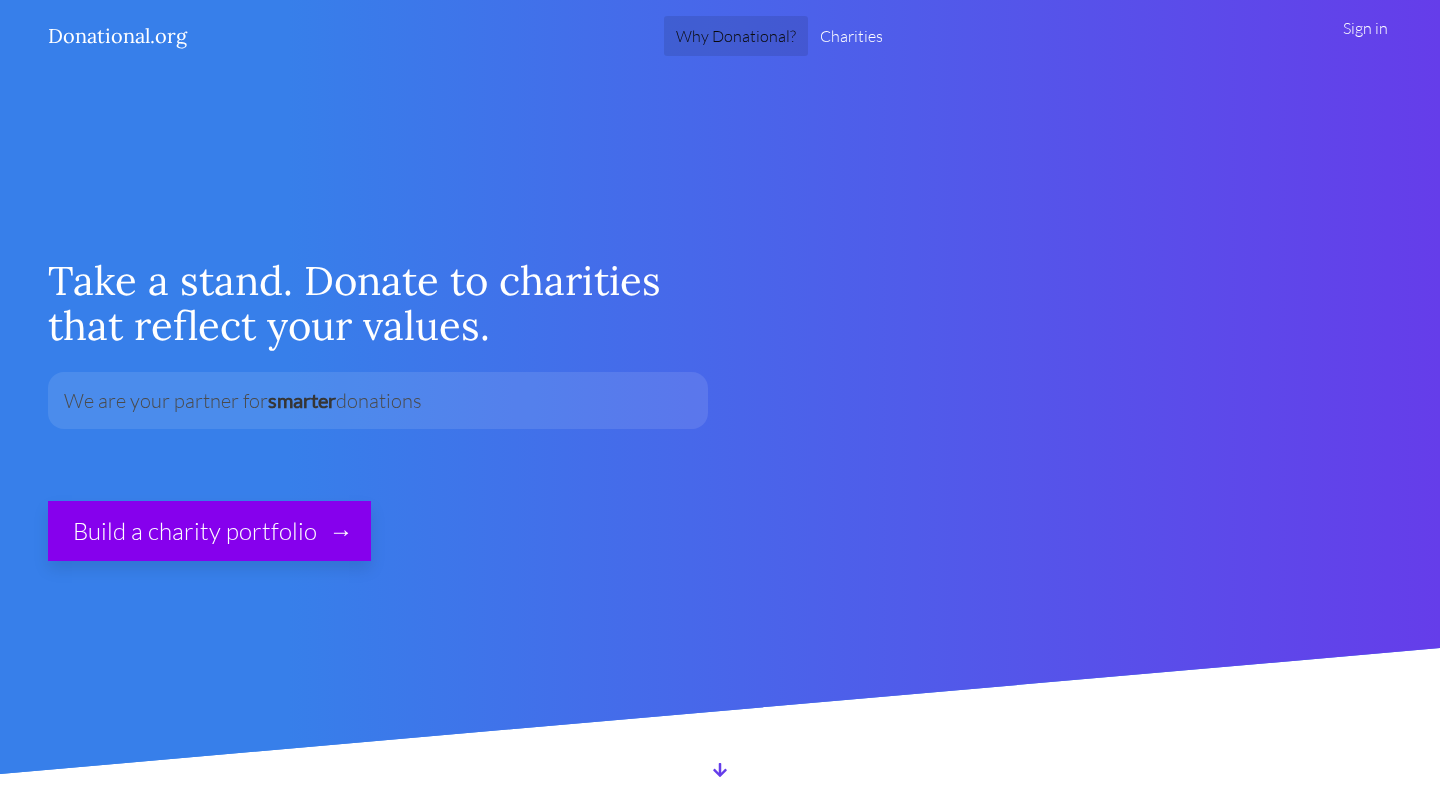 scroll, scrollTop: 0, scrollLeft: 0, axis: both 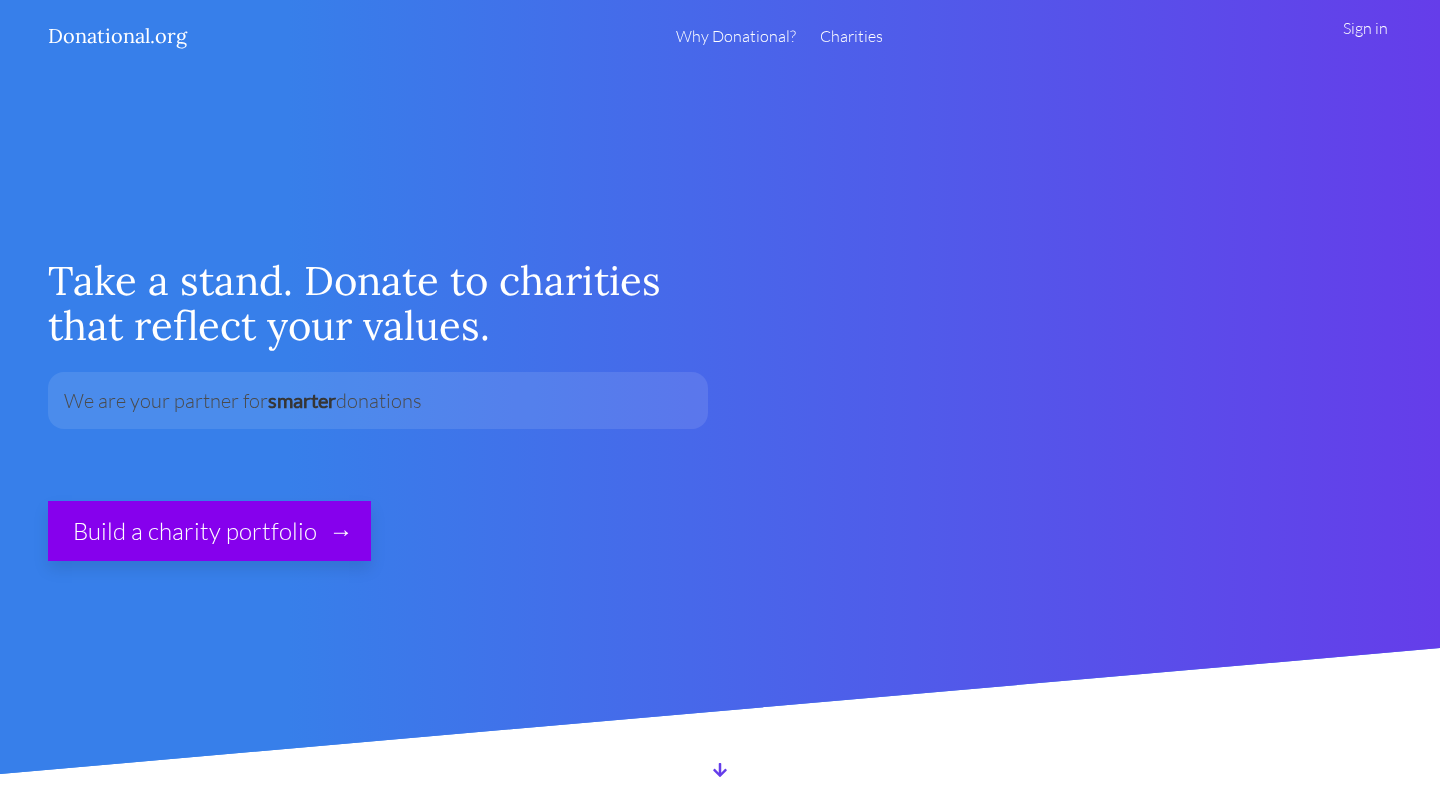 click on "Sign in" at bounding box center (1365, 36) 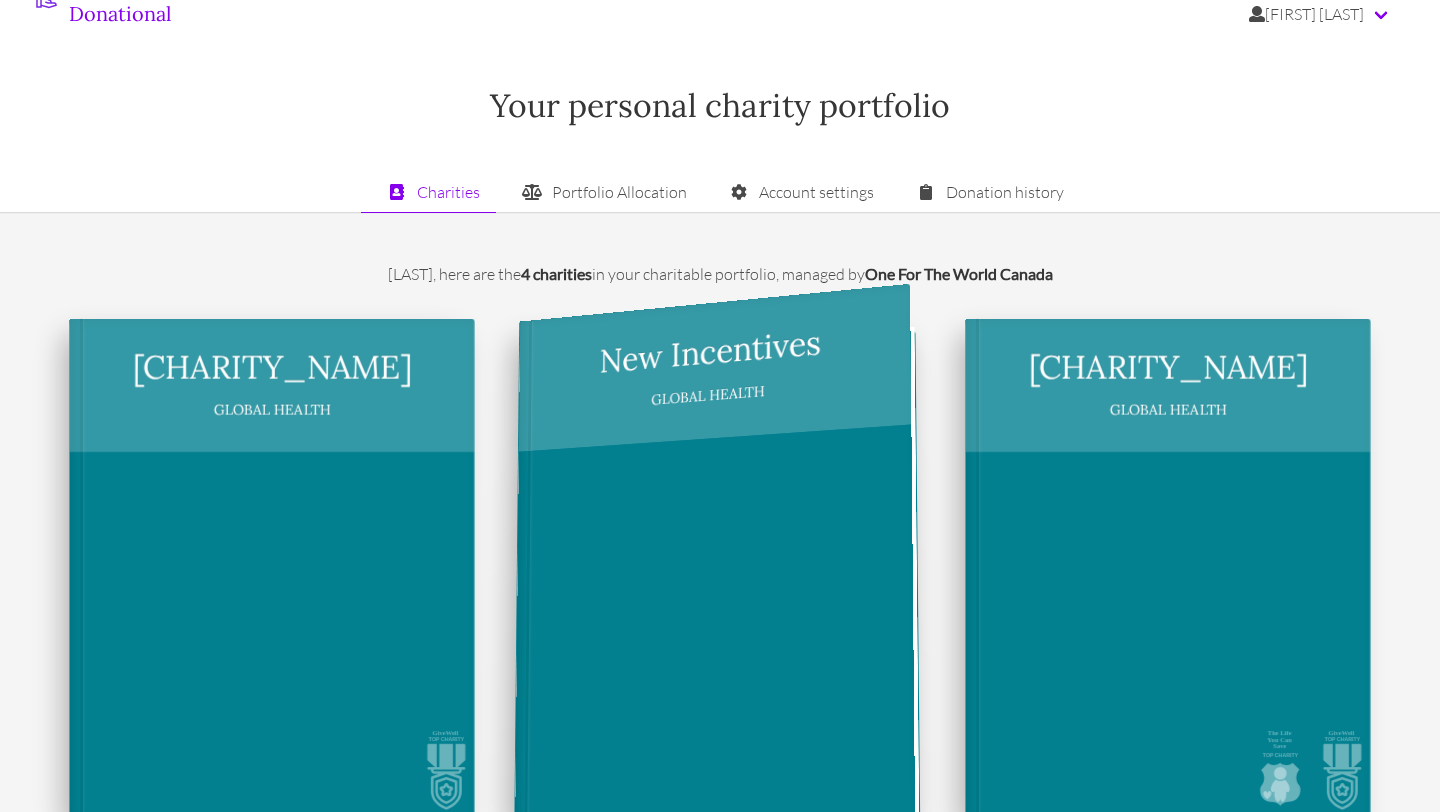 scroll, scrollTop: 0, scrollLeft: 0, axis: both 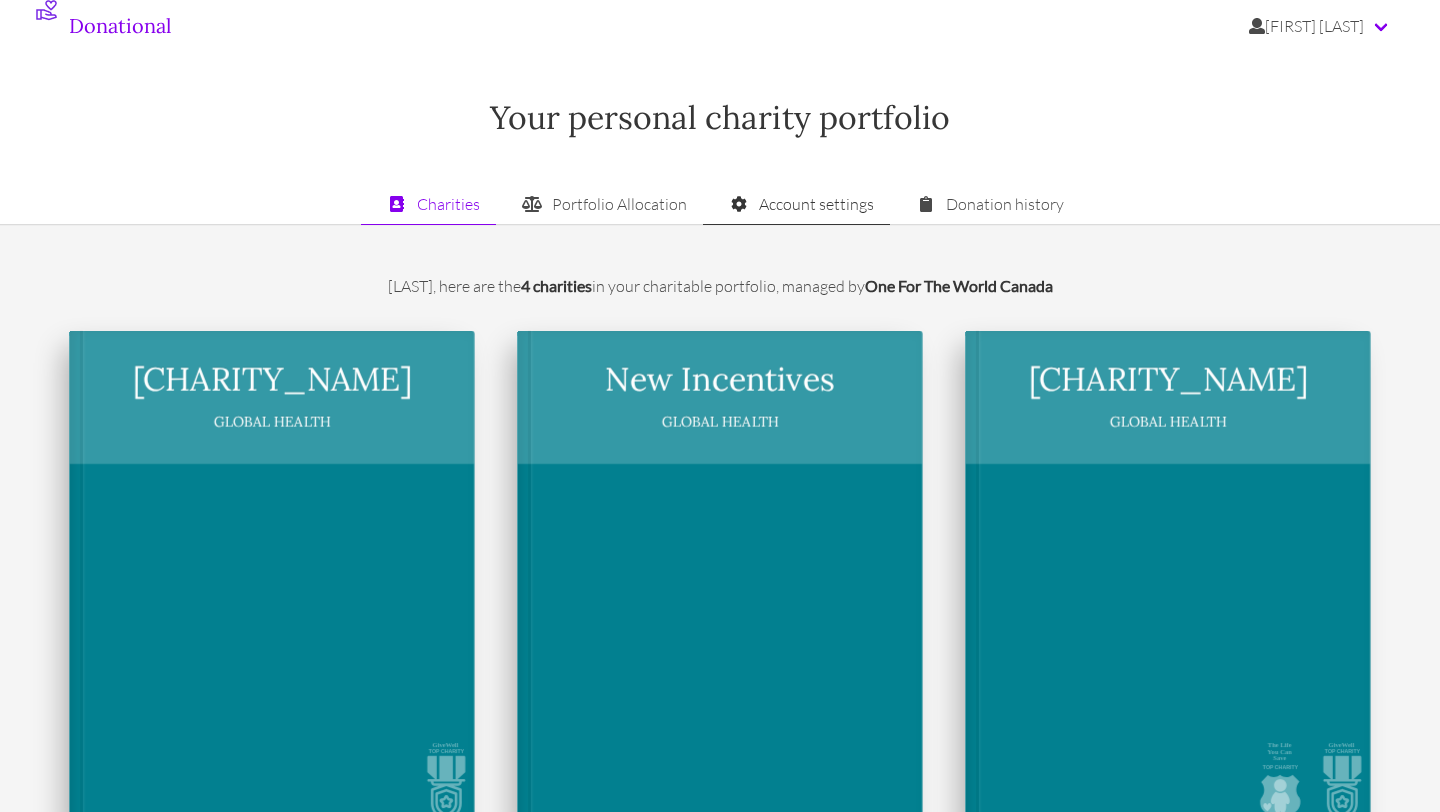 click on "Account settings" at bounding box center [796, 204] 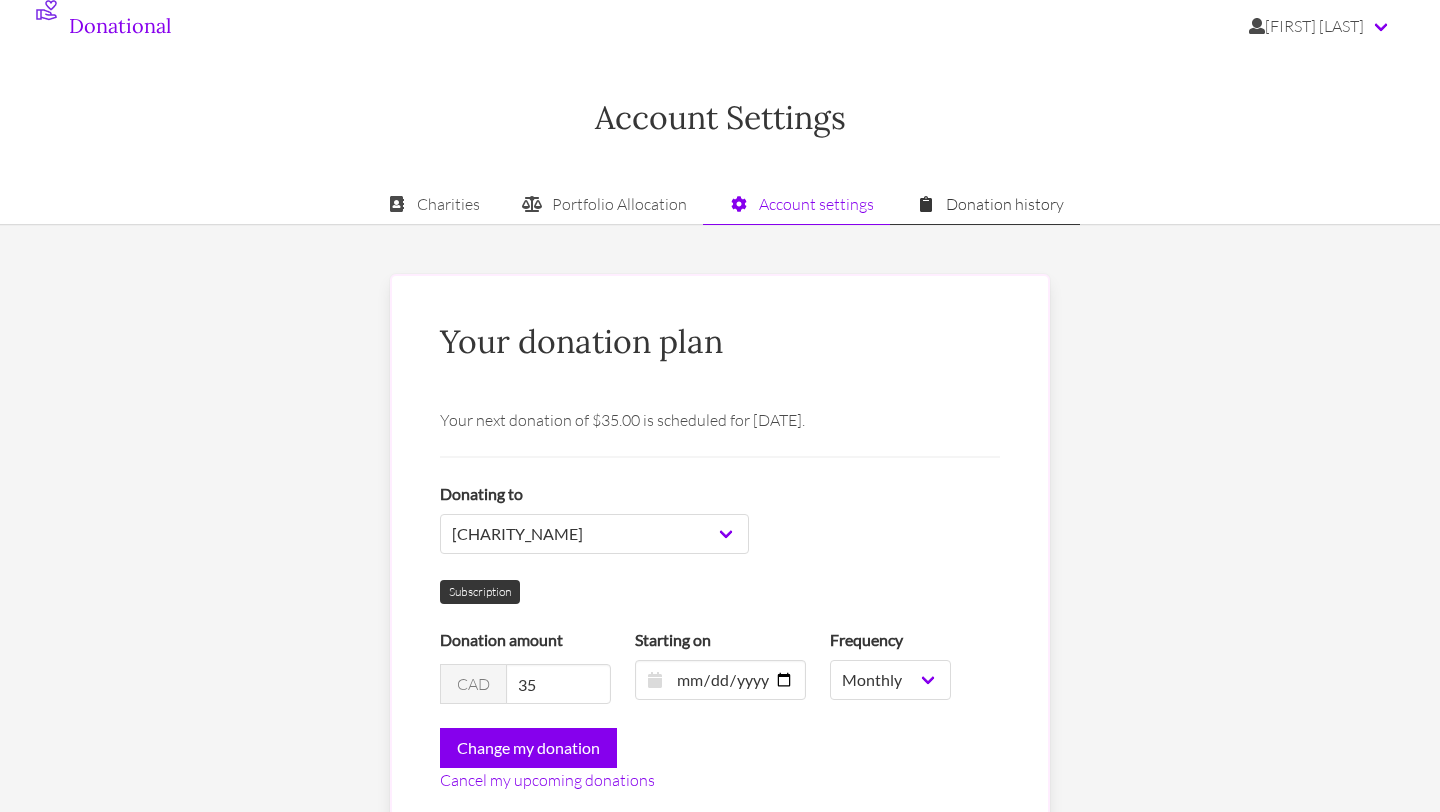 click on "Donation history" at bounding box center [985, 204] 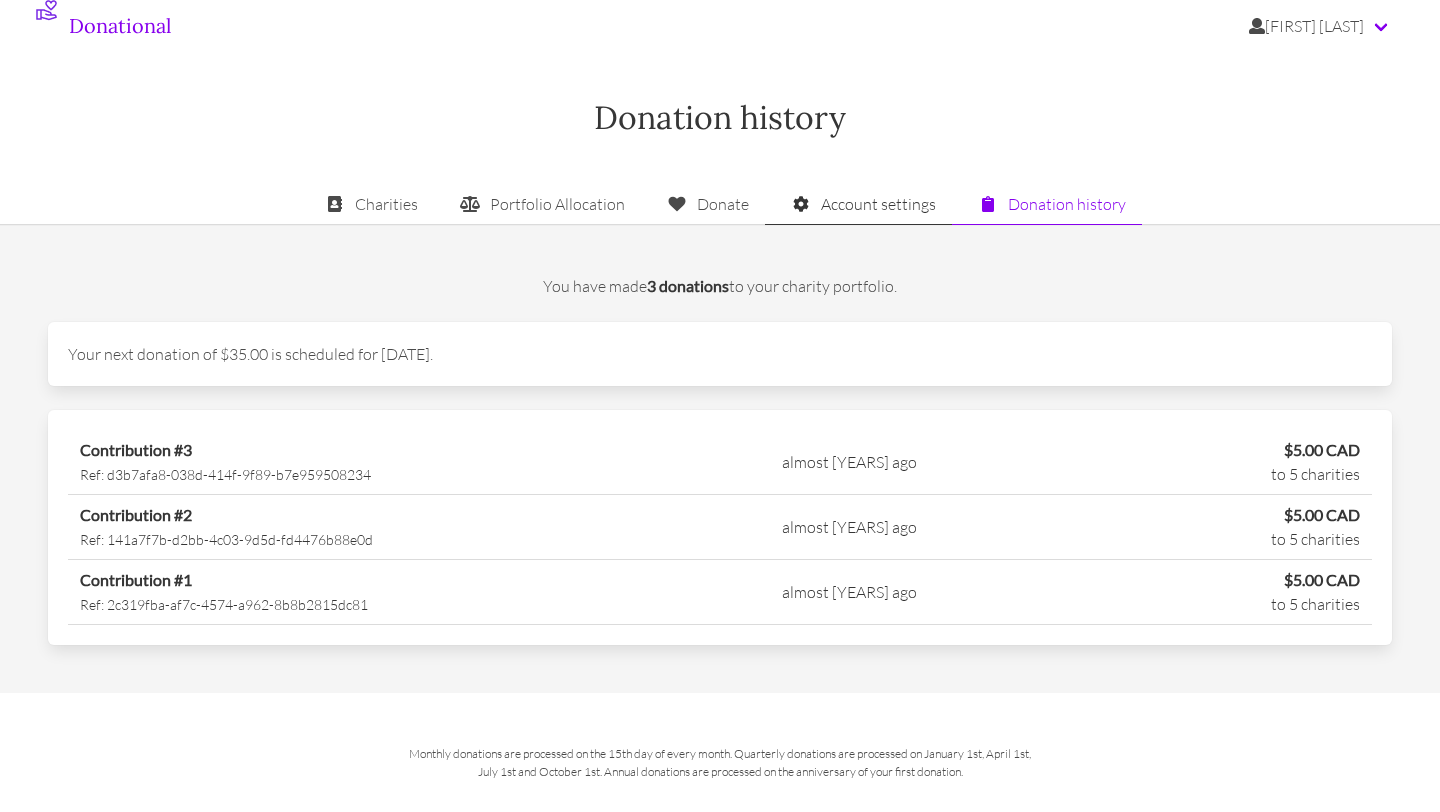 click on "Account settings" at bounding box center [858, 204] 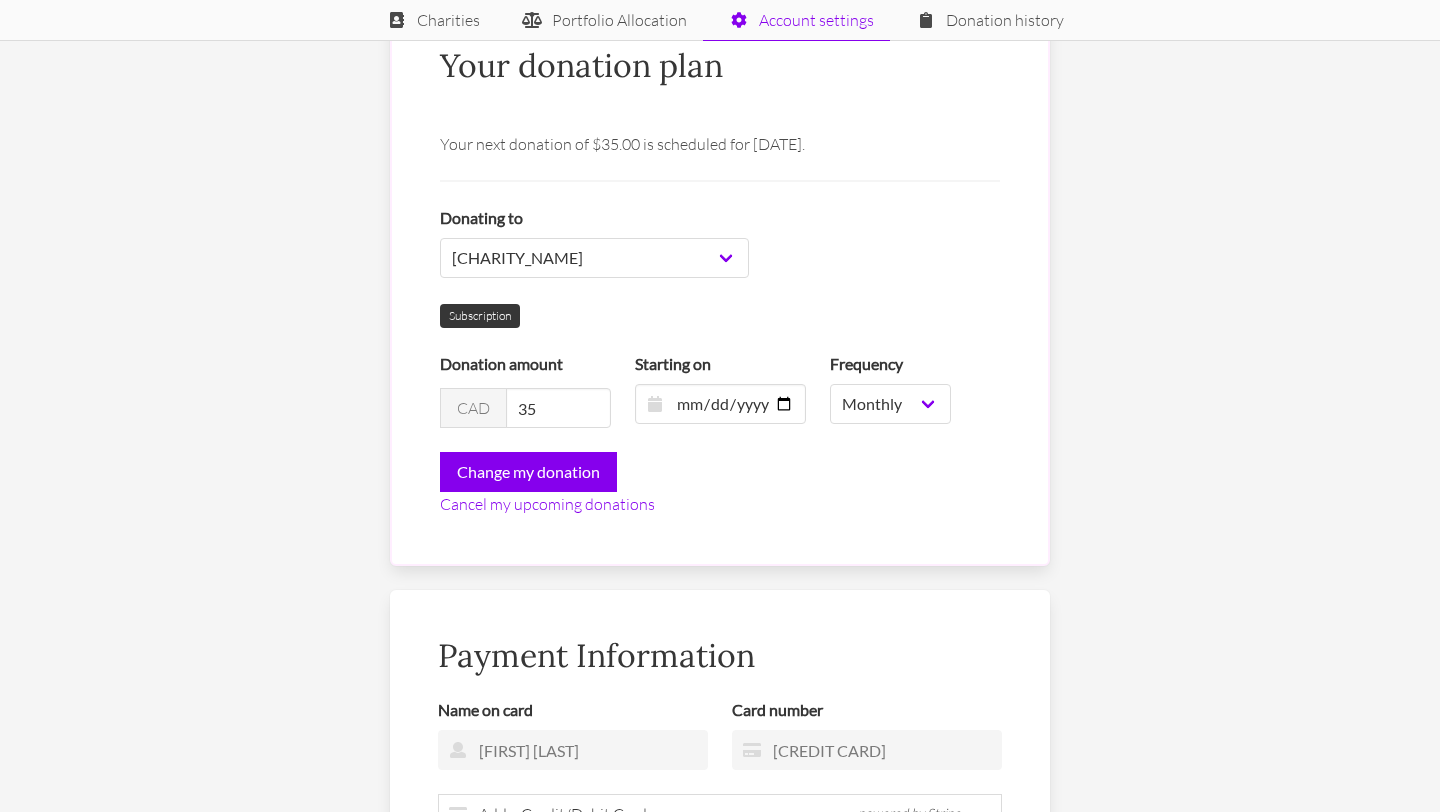 scroll, scrollTop: 277, scrollLeft: 0, axis: vertical 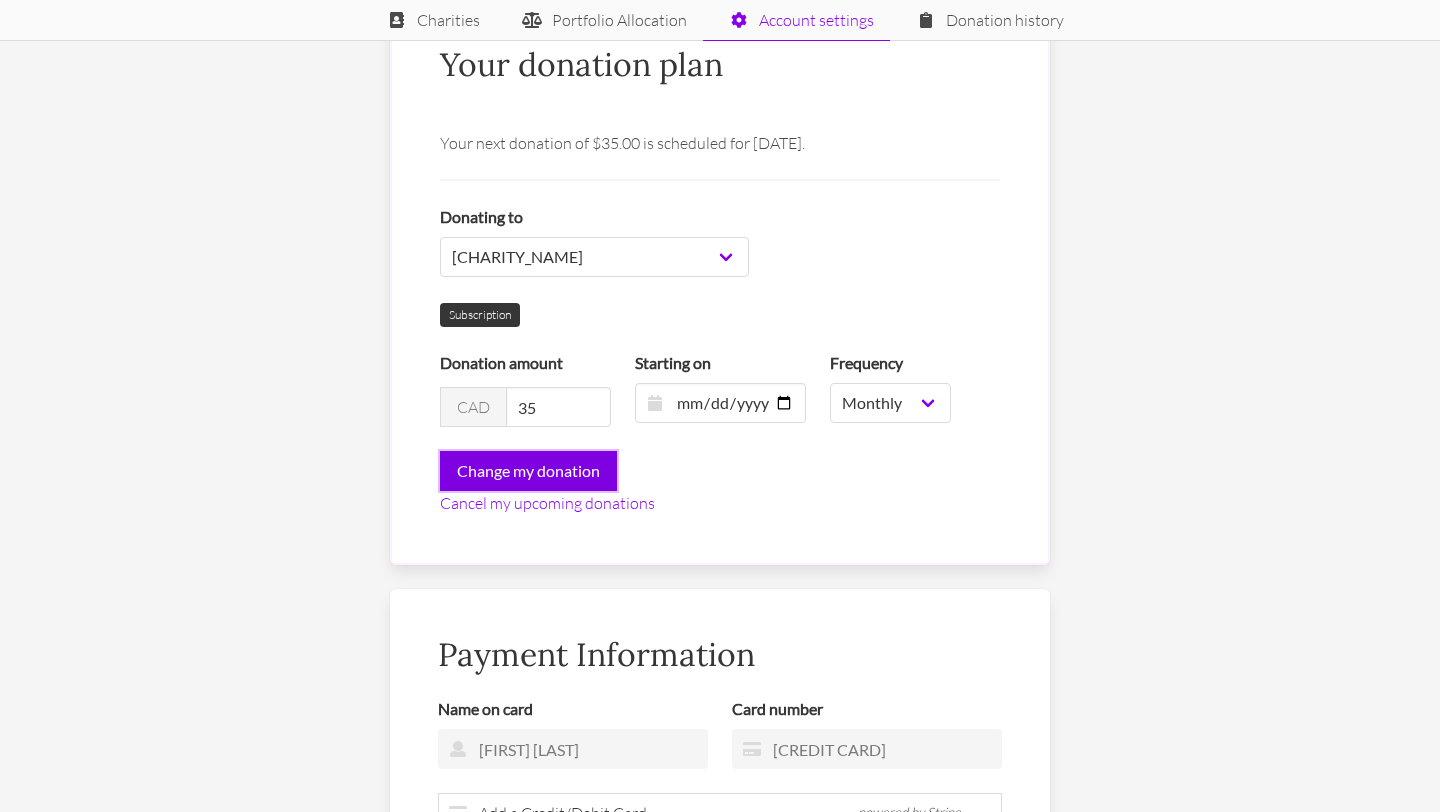 click on "Change my donation" at bounding box center [528, 471] 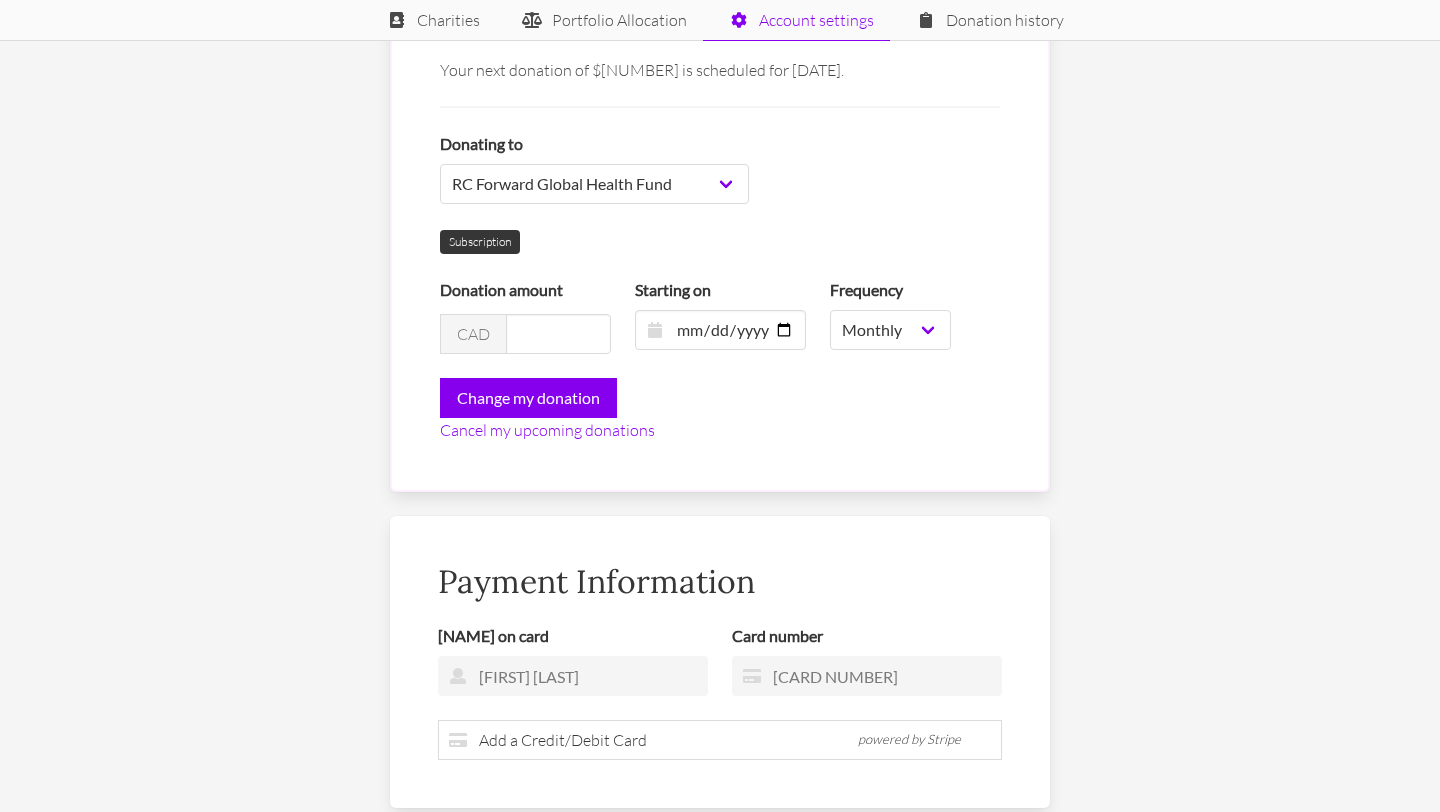 scroll, scrollTop: 425, scrollLeft: 0, axis: vertical 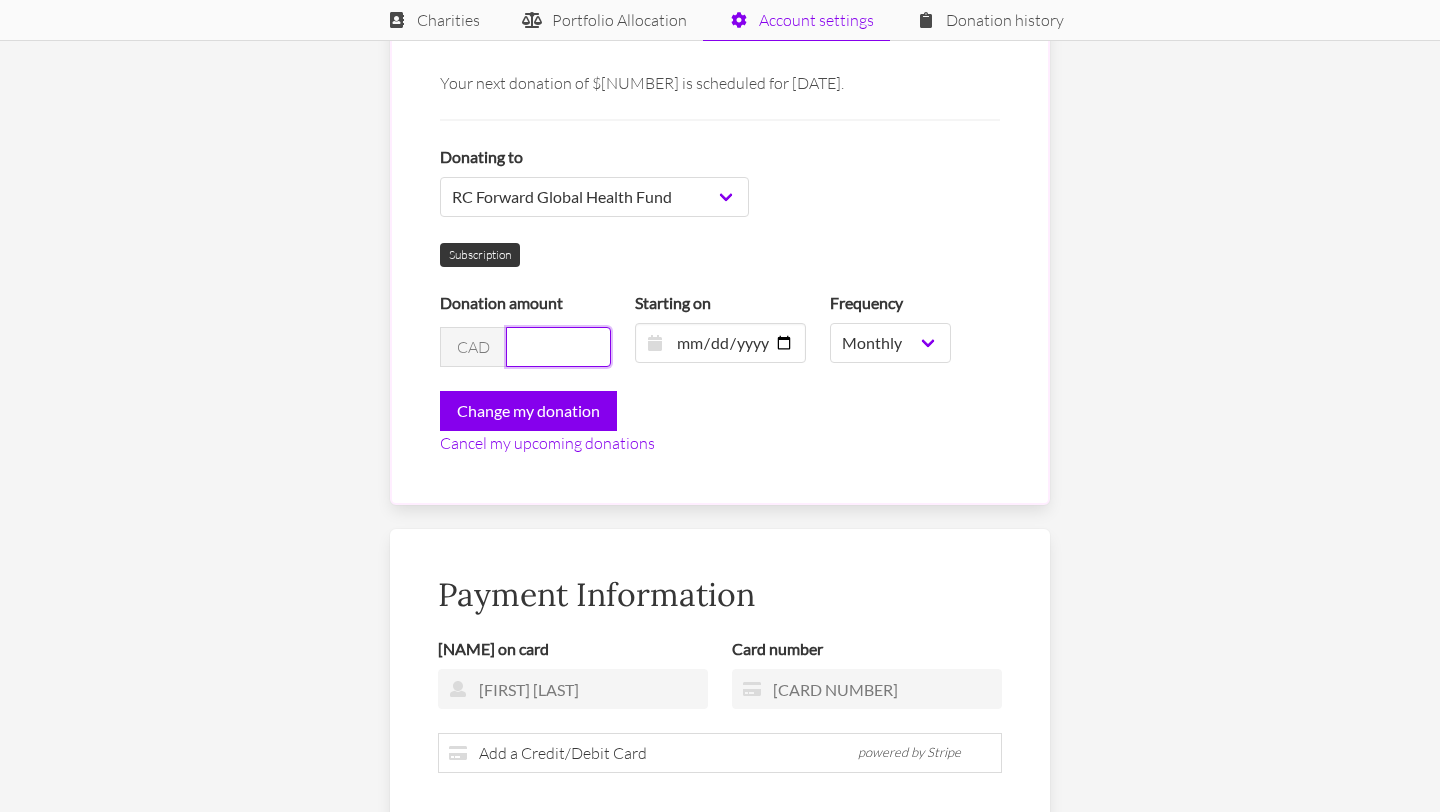 click on "36" at bounding box center (558, 347) 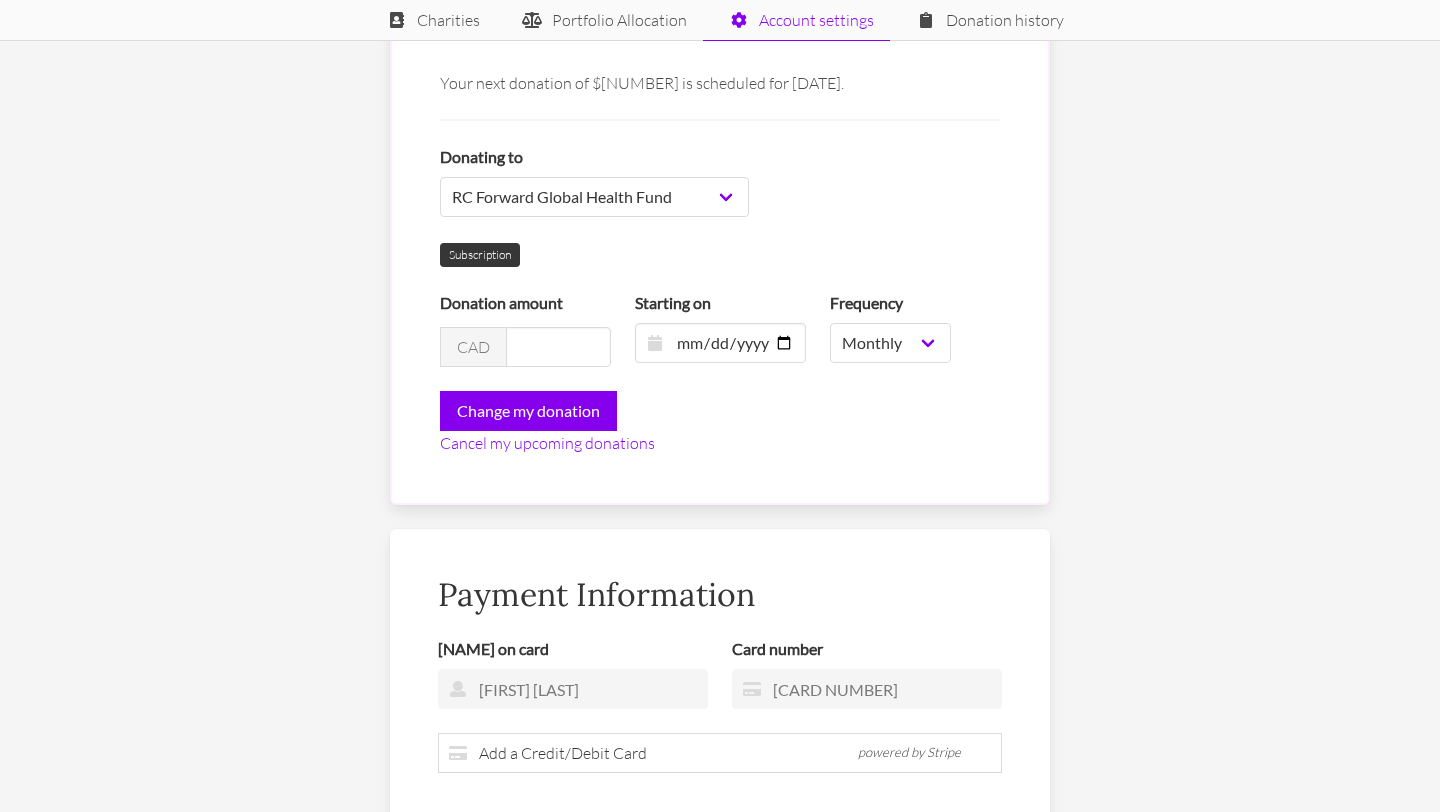 click on "Cancel my upcoming donations" at bounding box center [720, 443] 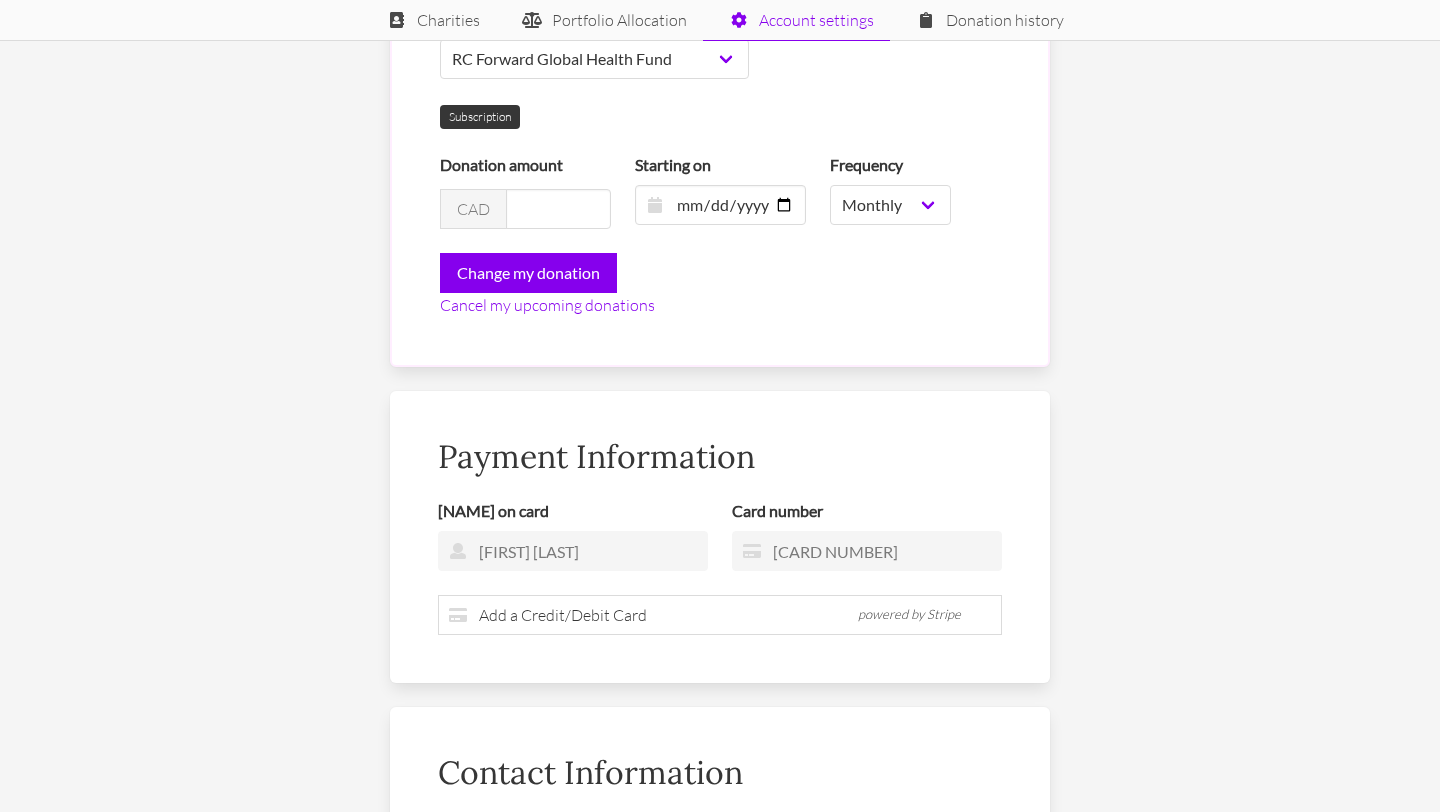 scroll, scrollTop: 403, scrollLeft: 0, axis: vertical 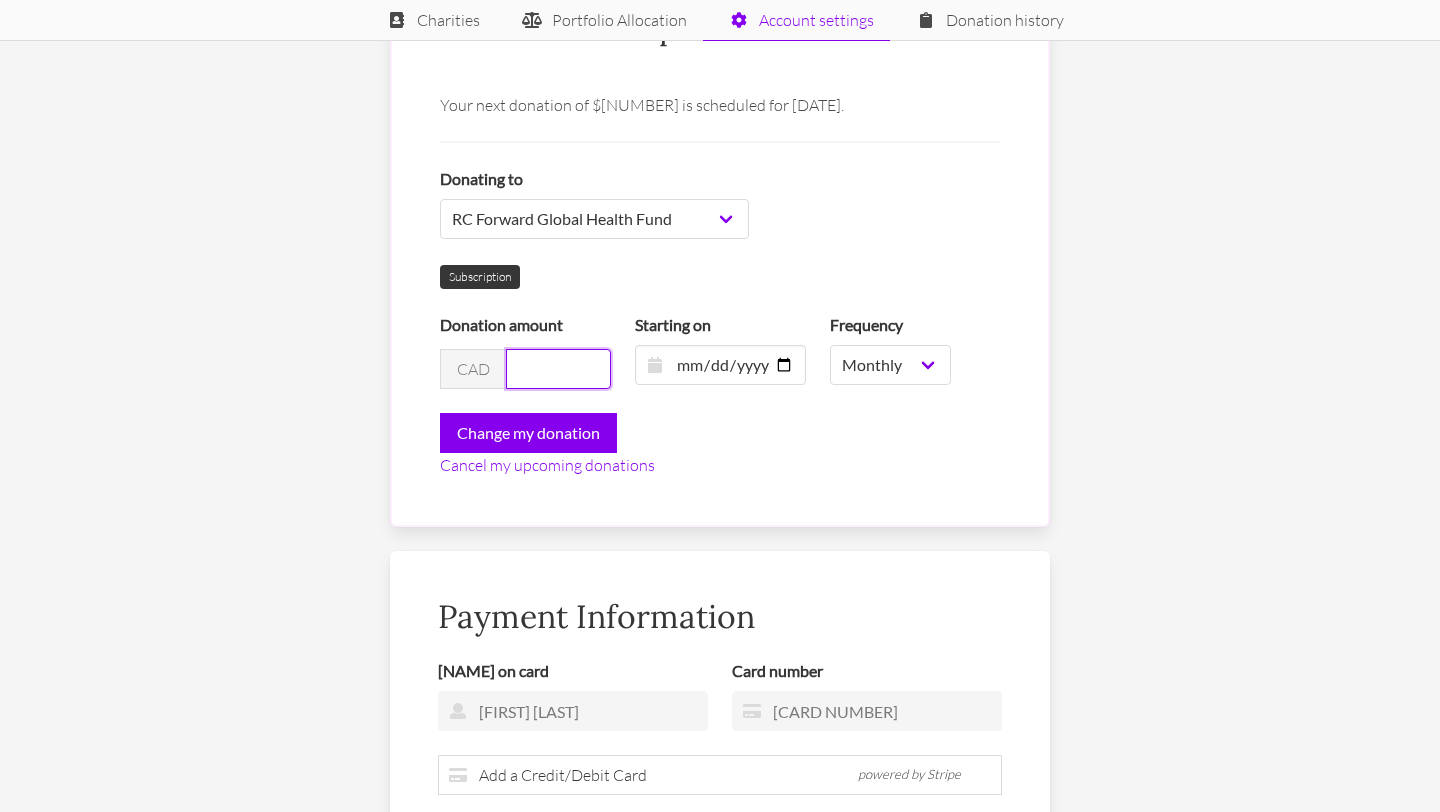 click on "29" at bounding box center (558, 369) 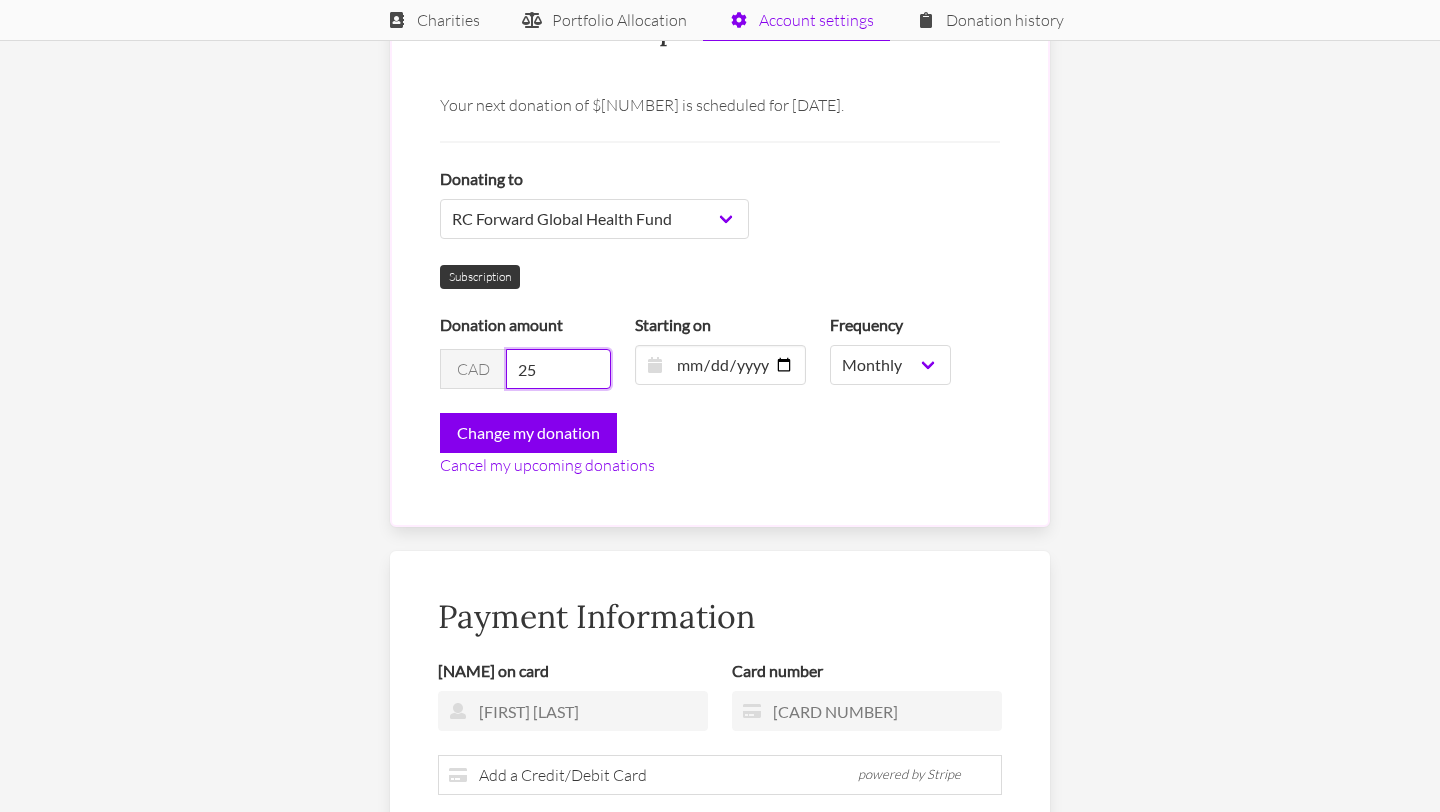 type on "25" 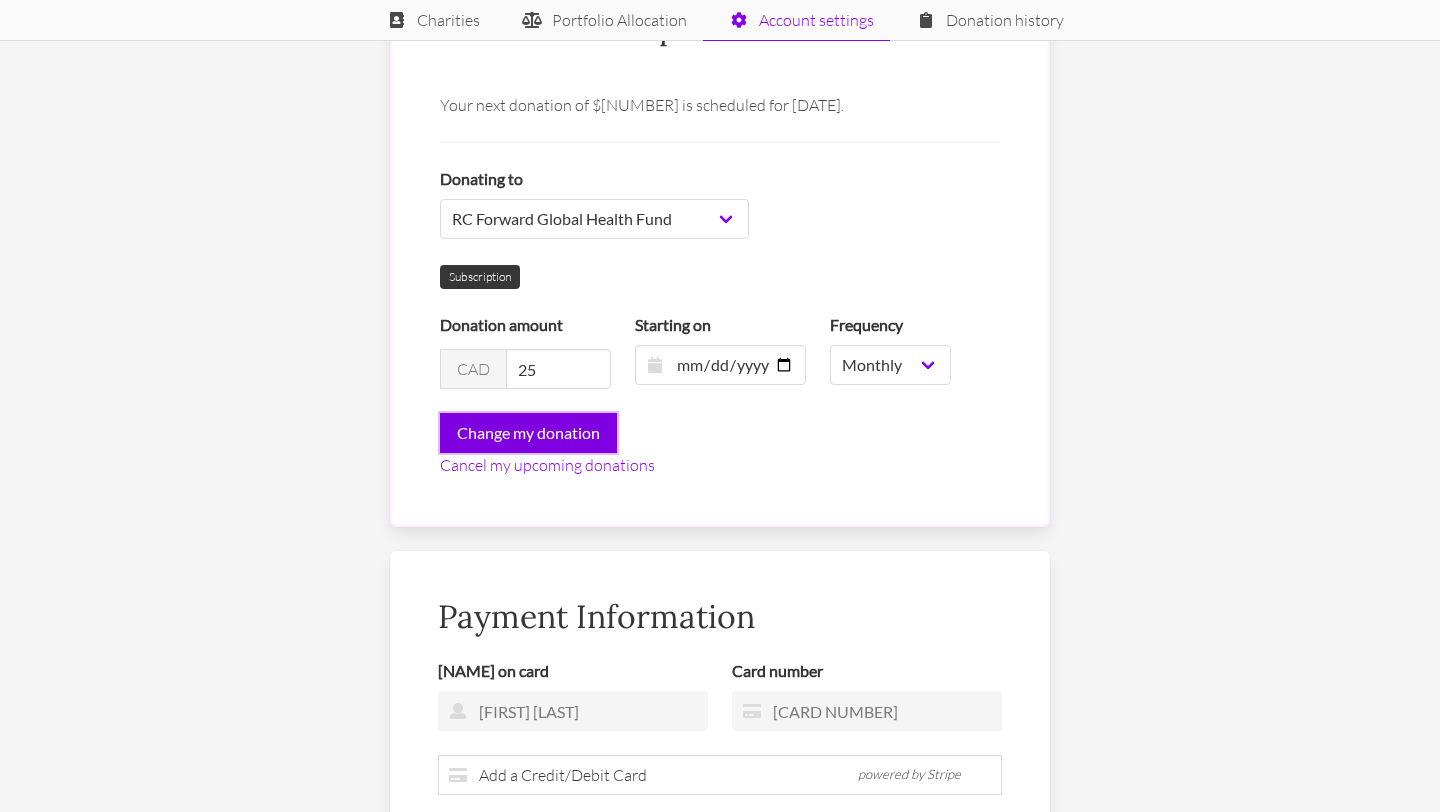 click on "Change my donation" at bounding box center (528, 433) 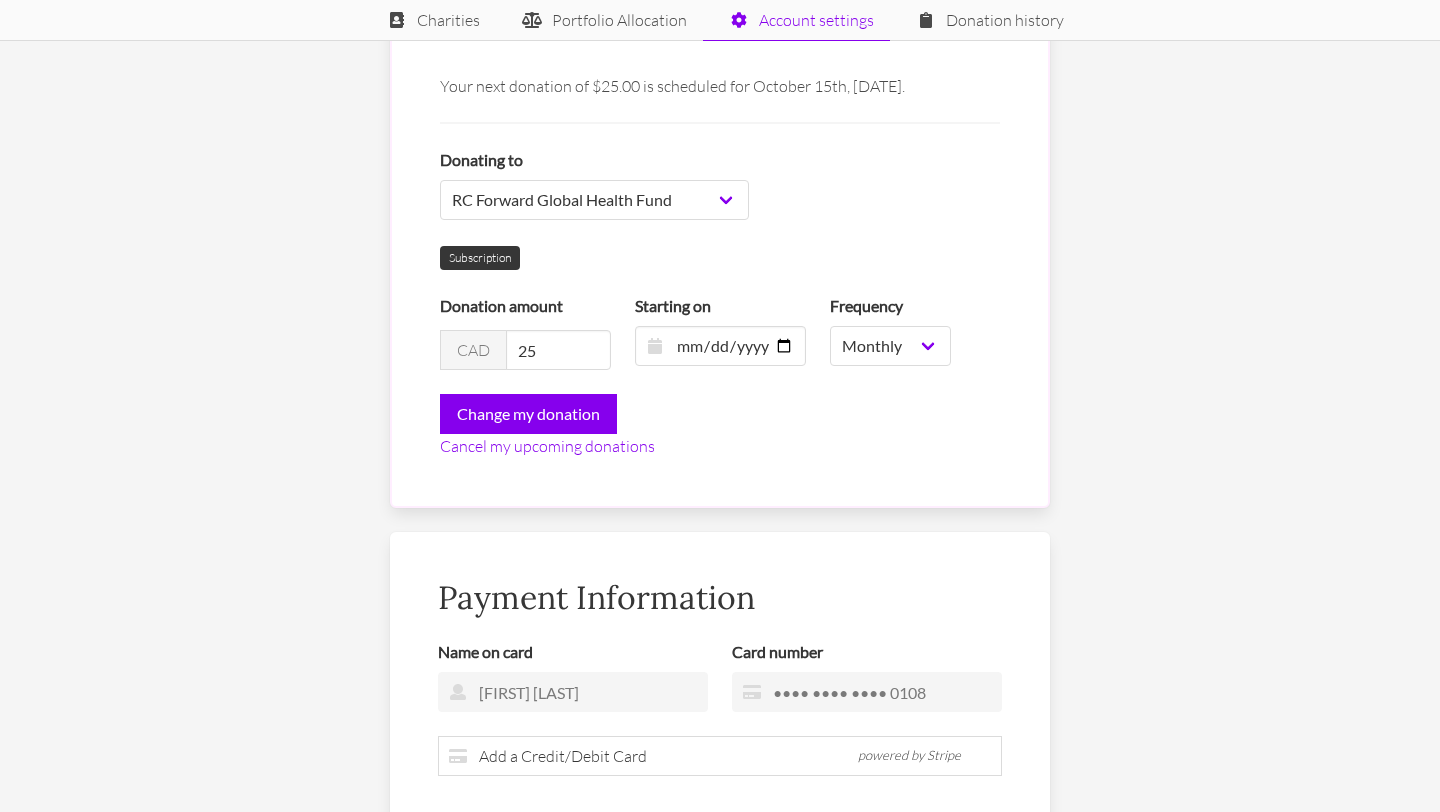 scroll, scrollTop: 0, scrollLeft: 0, axis: both 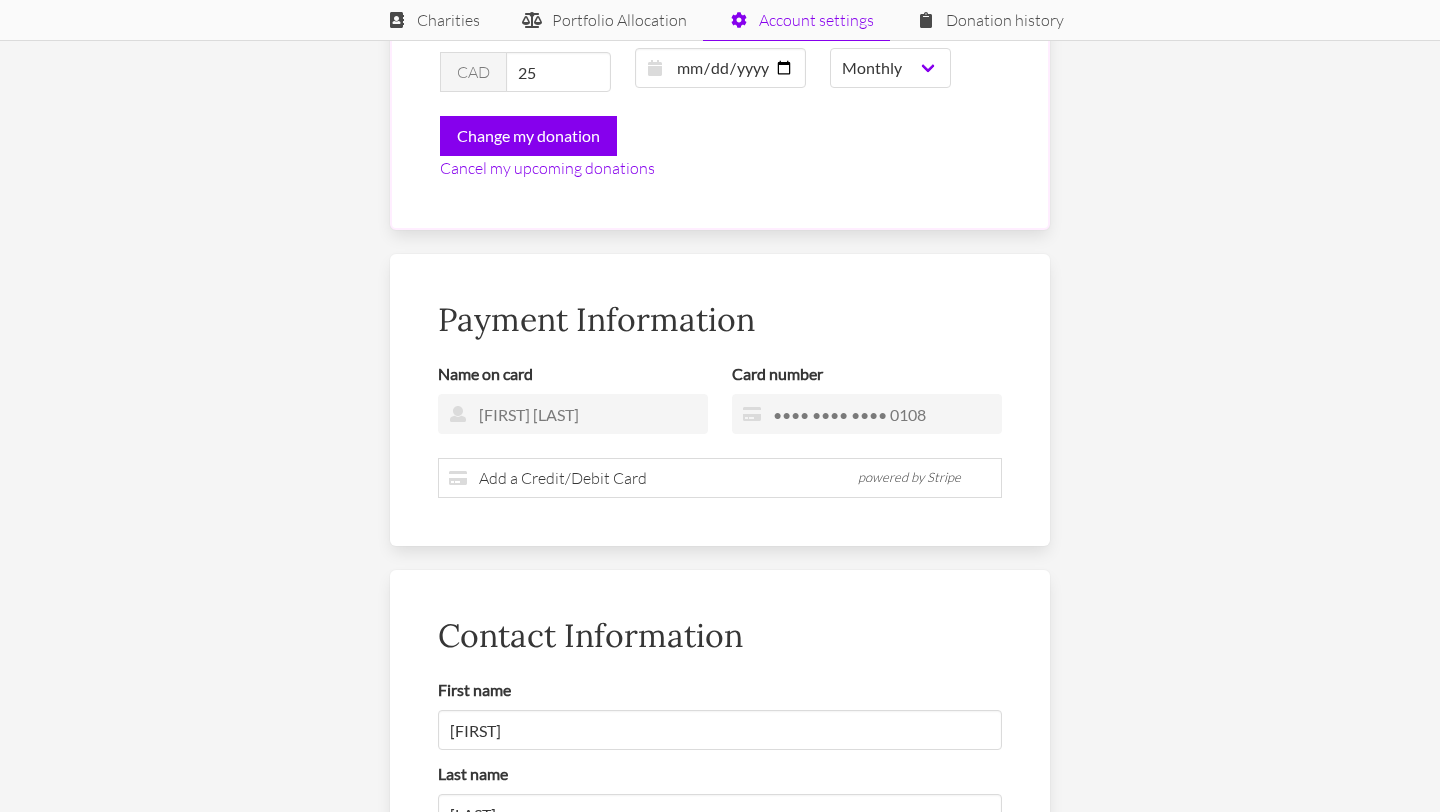 click on "Payment Information Name on card [FIRST] [LAST] Card number •••• •••• •••• 0108 Add a Credit/Debit Card powered by Stripe Card Details Update card Cancel" at bounding box center [720, 400] 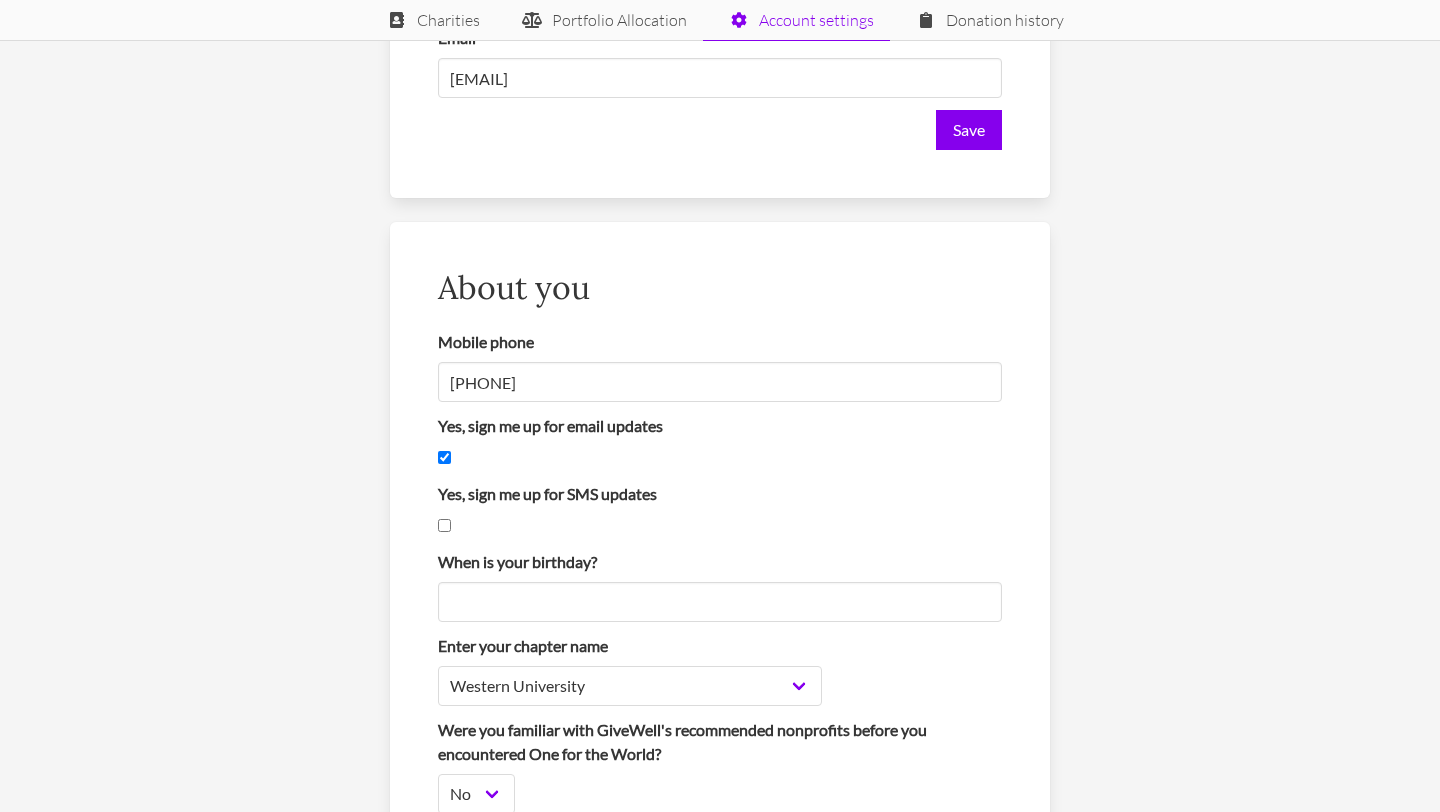 scroll, scrollTop: 1739, scrollLeft: 0, axis: vertical 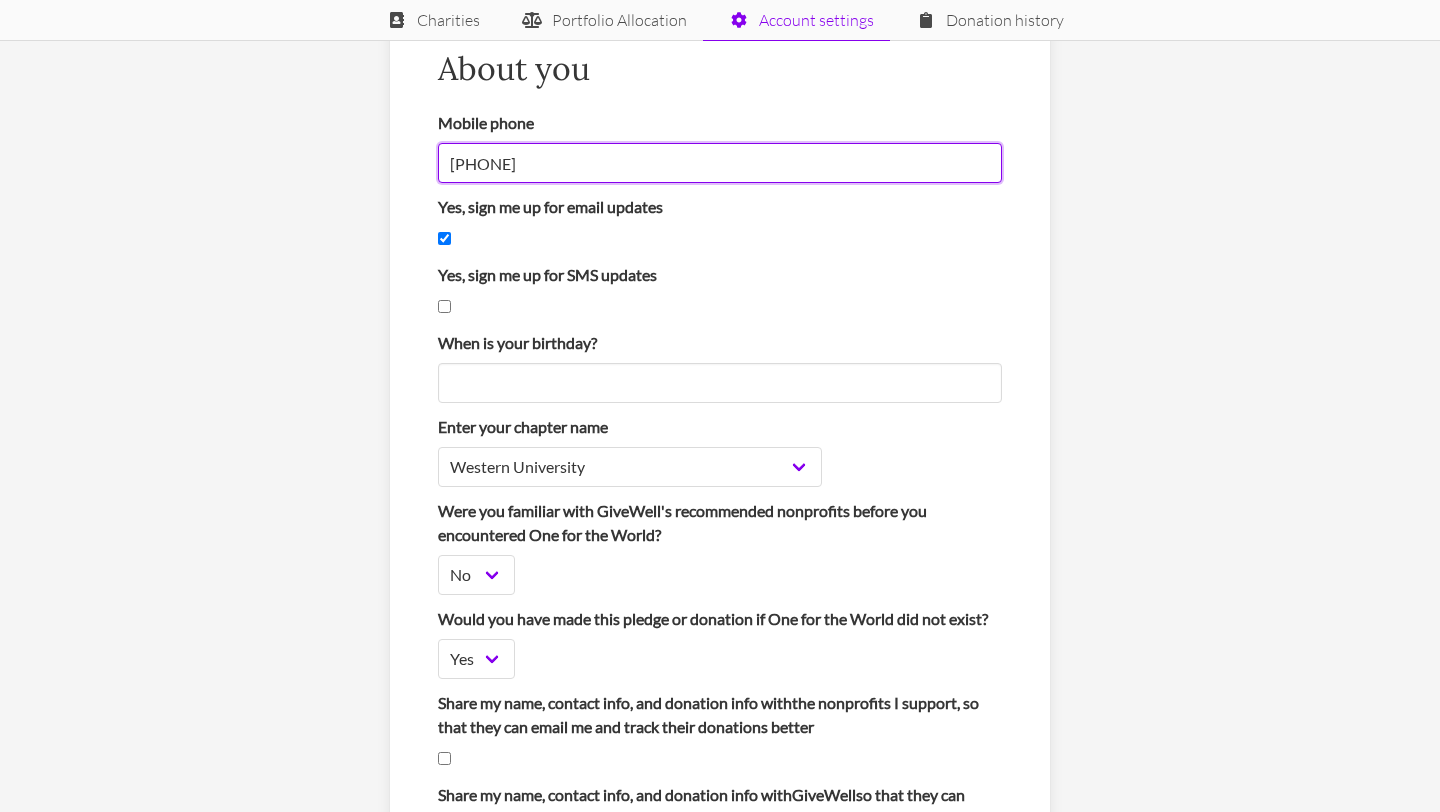 drag, startPoint x: 586, startPoint y: 162, endPoint x: 360, endPoint y: 158, distance: 226.0354 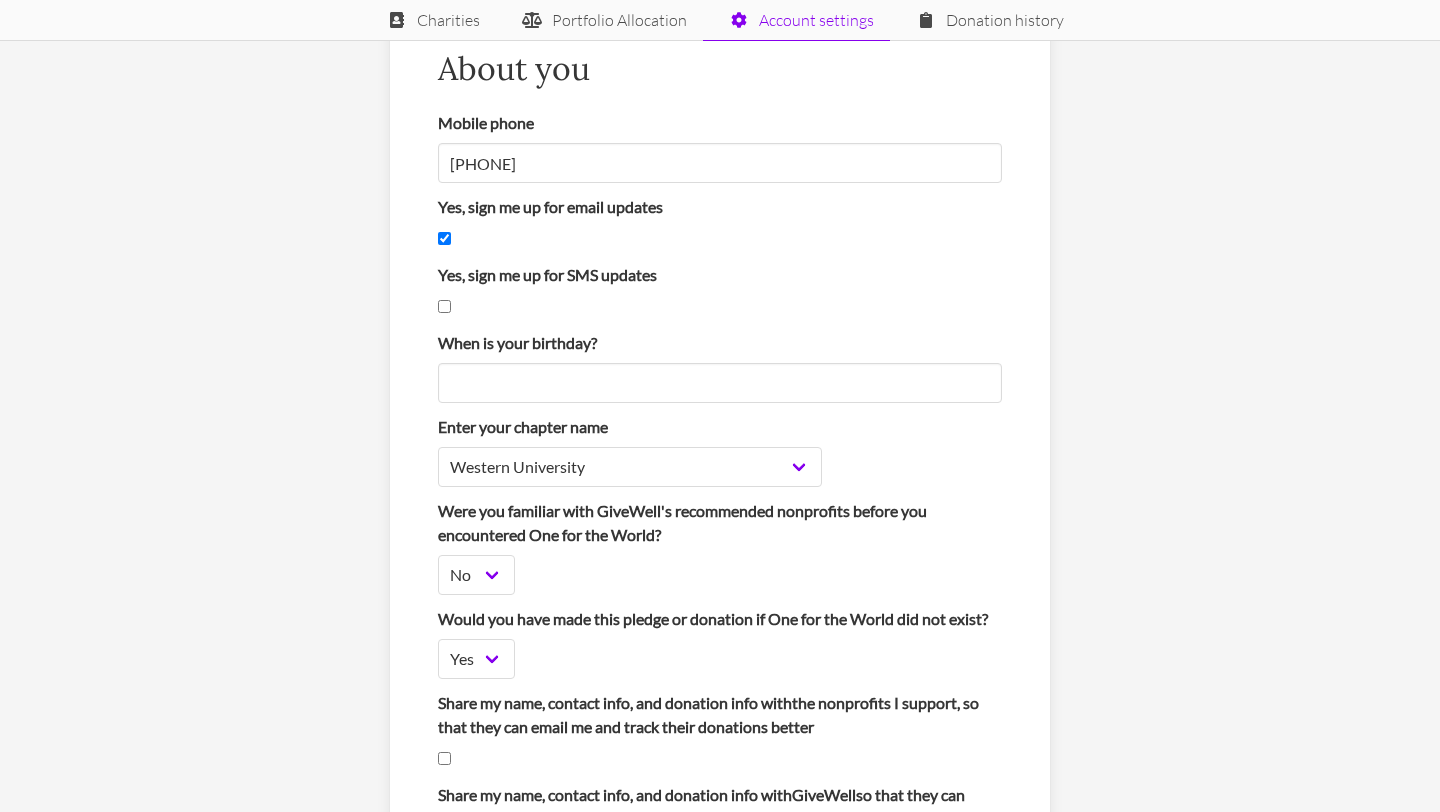 click on "We've updated your donation plan Your donation plan Your next donation of $25.00 is scheduled for October 15th, [DATE]. Donating to RC Forward Global Health Fund
Top Pick: Against Malaria Foundation
Top Pick: New Incentives
OFTW Operating Costs
OFTW Discretionary Fund Subscription Donation amount CAD 25 Starting on [DATE] Frequency Monthly
Quarterly
Yearly
One-time Change my donation Cancel my upcoming donations Instead of cancelling, would you like to delay your next contribution by three months? We'll remind you before your contribution starts up again. Pause my donations for 3 months No, I want to cancel Payment Information Name on card [FIRST] [LAST] Card number •••• •••• •••• 0108 Add a Credit/Debit Card powered by Stripe Card Details Update card Cancel Contact Information First name [FIRST] Last name [LAST] Email [EMAIL] Save About you Mobile phone [PHONE] Yes, sign me up for email updates Yes, sign me up for SMS updates Accenture" at bounding box center (720, -193) 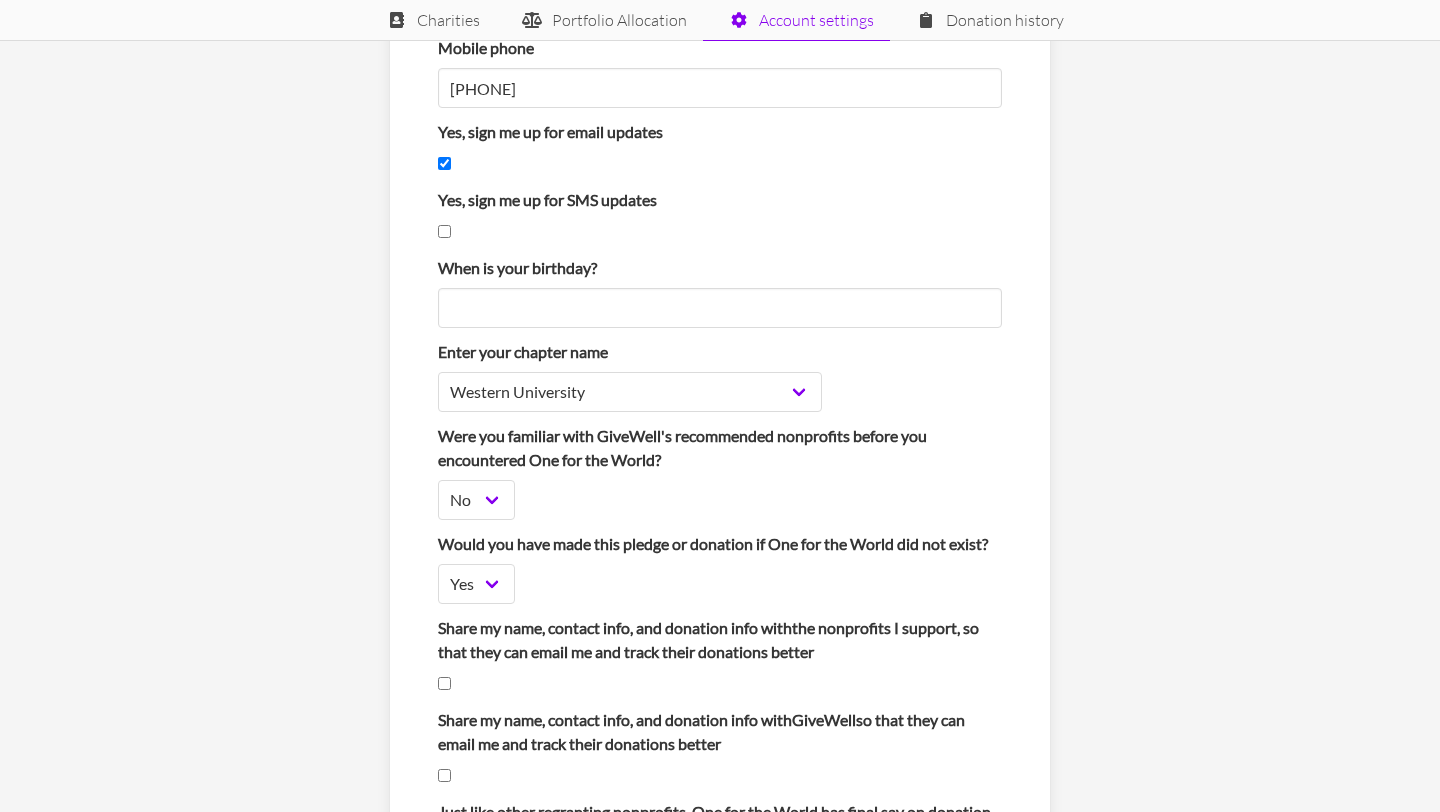 scroll, scrollTop: 1840, scrollLeft: 0, axis: vertical 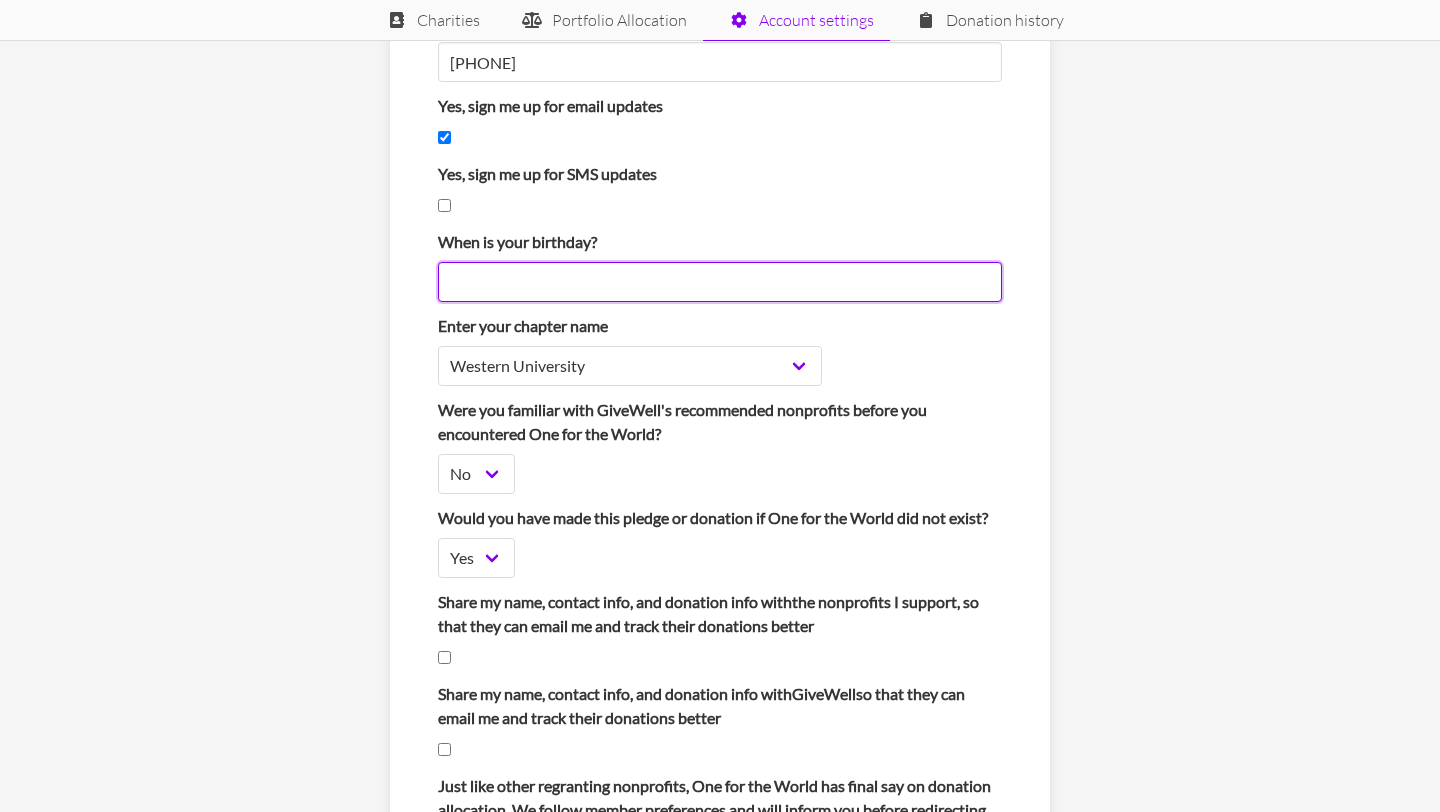 click on "When is your birthday?" at bounding box center (720, 282) 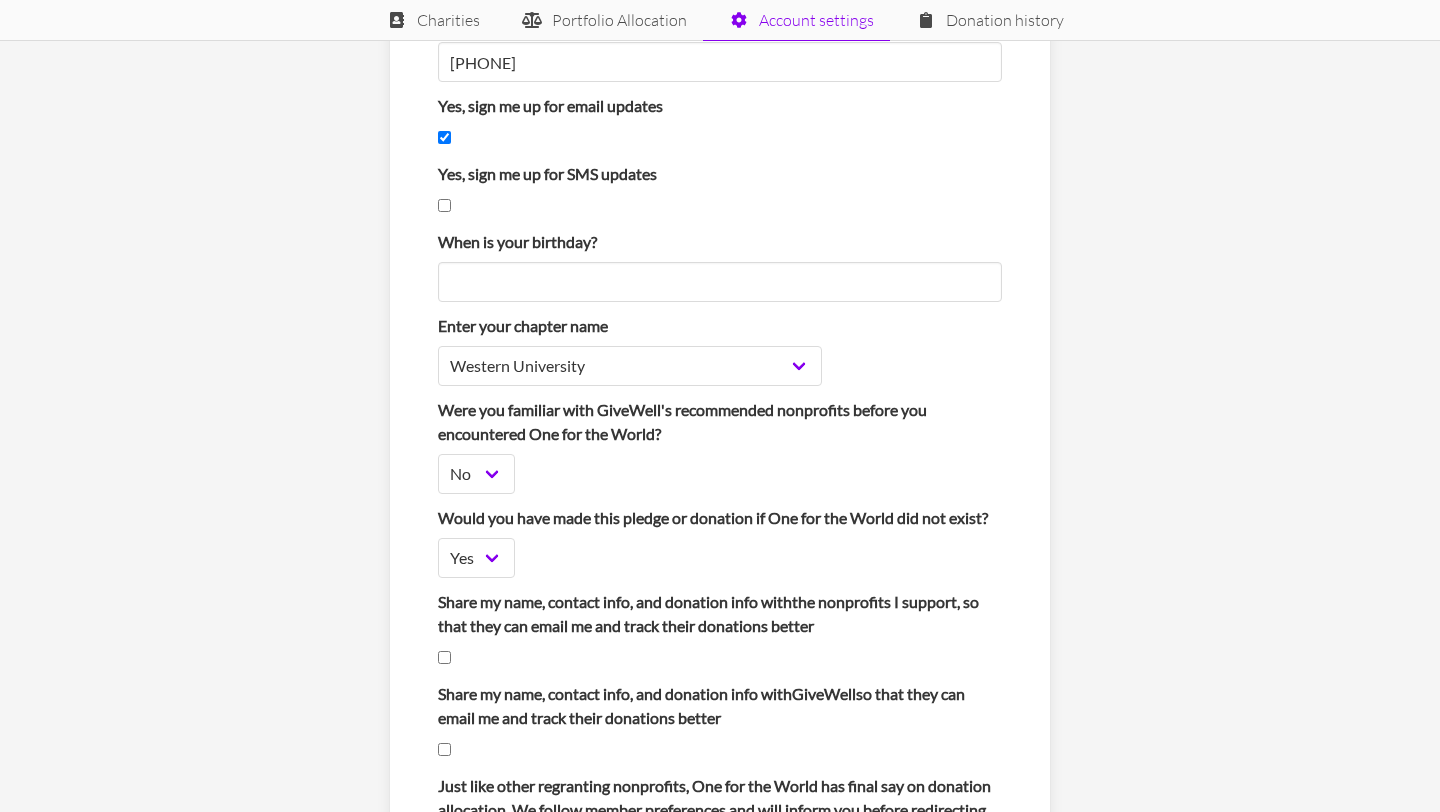 click on "We've updated your donation plan Your donation plan Your next donation of $25.00 is scheduled for October 15th, [DATE]. Donating to RC Forward Global Health Fund
Top Pick: Against Malaria Foundation
Top Pick: New Incentives
OFTW Operating Costs
OFTW Discretionary Fund Subscription Donation amount CAD 25 Starting on [DATE] Frequency Monthly
Quarterly
Yearly
One-time Change my donation Cancel my upcoming donations Instead of cancelling, would you like to delay your next contribution by three months? We'll remind you before your contribution starts up again. Pause my donations for 3 months No, I want to cancel Payment Information Name on card [FIRST] [LAST] Card number •••• •••• •••• 0108 Add a Credit/Debit Card powered by Stripe Card Details Update card Cancel Contact Information First name [FIRST] Last name [LAST] Email [EMAIL] Save About you Mobile phone [PHONE] Yes, sign me up for email updates Yes, sign me up for SMS updates Accenture" at bounding box center (720, -294) 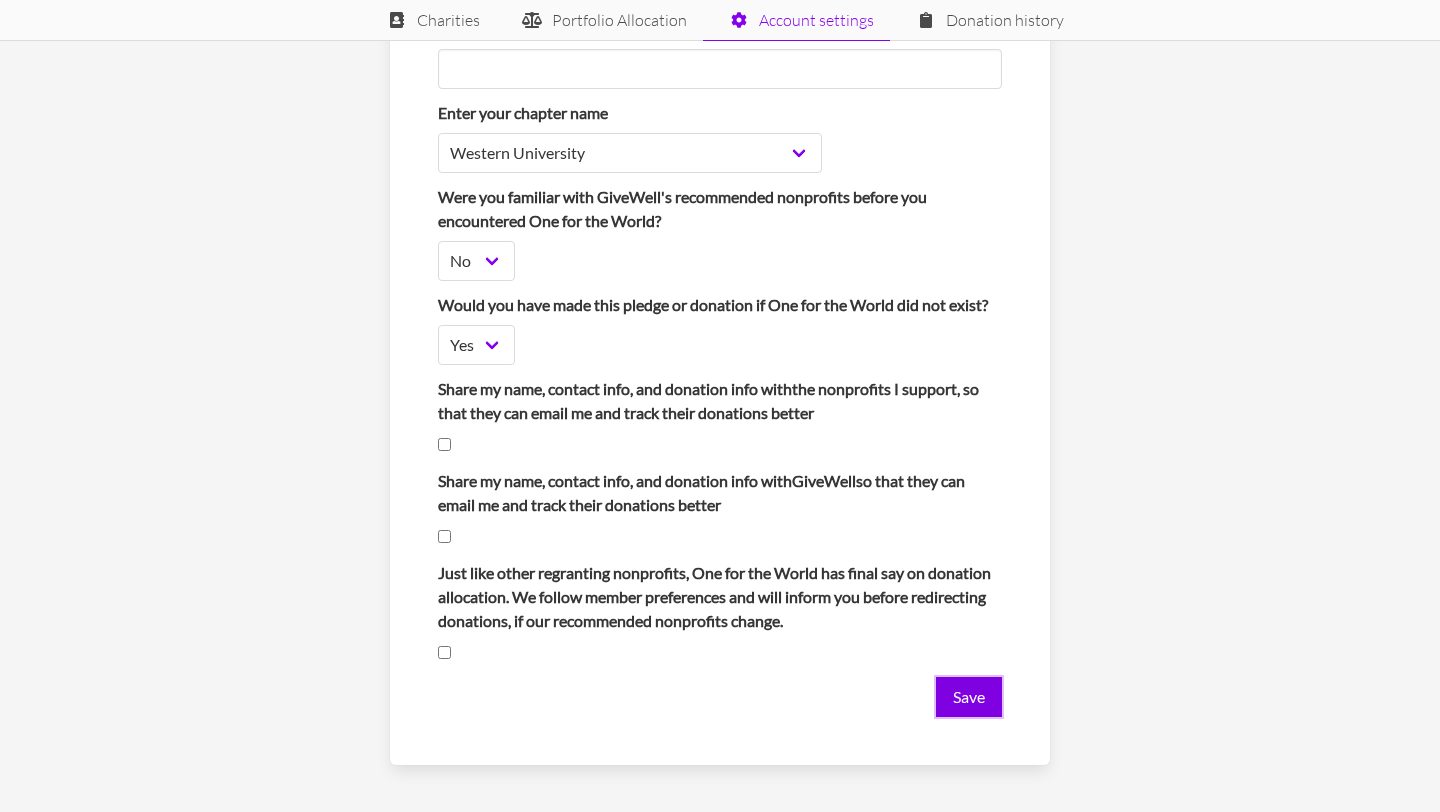 click on "Save" at bounding box center (969, 697) 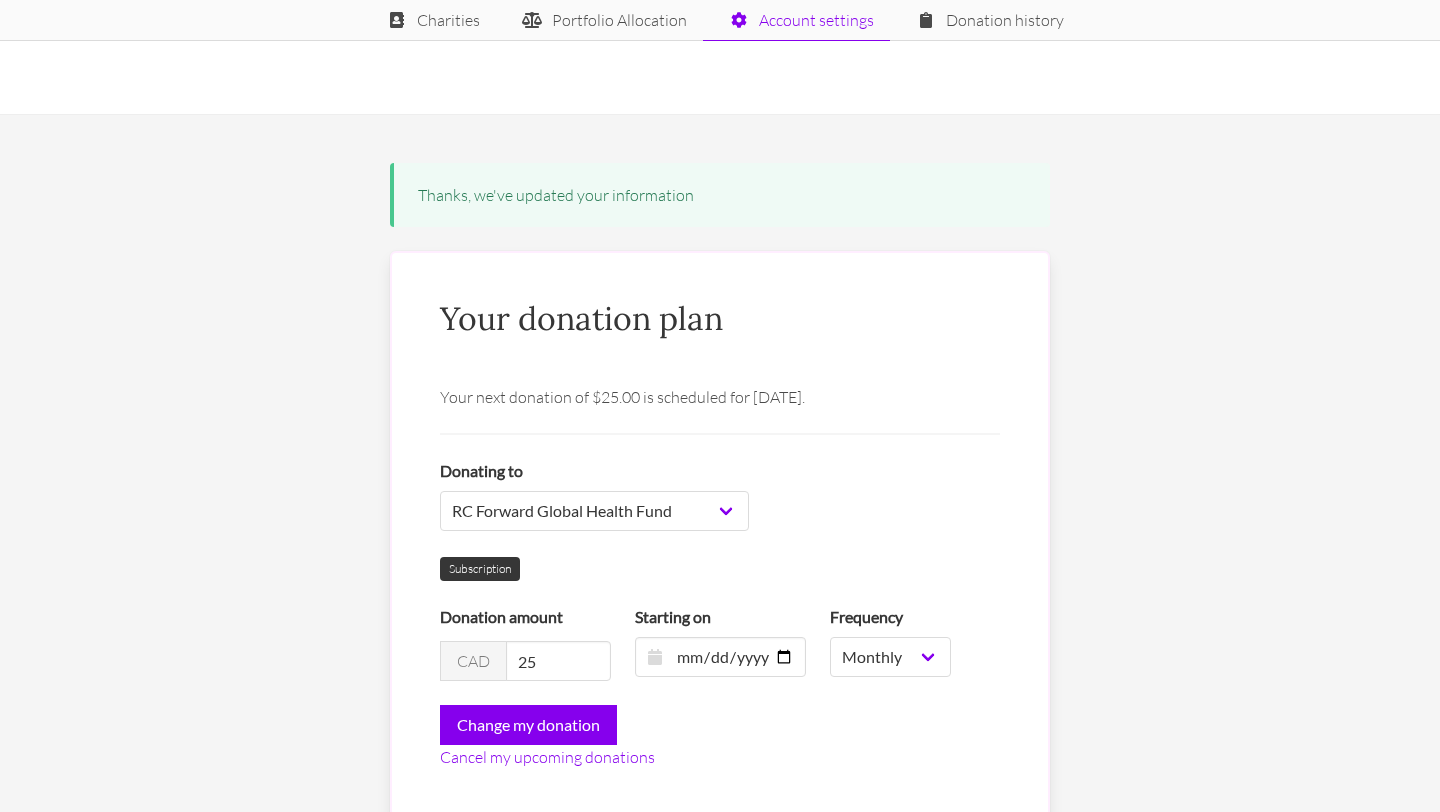 scroll, scrollTop: 0, scrollLeft: 0, axis: both 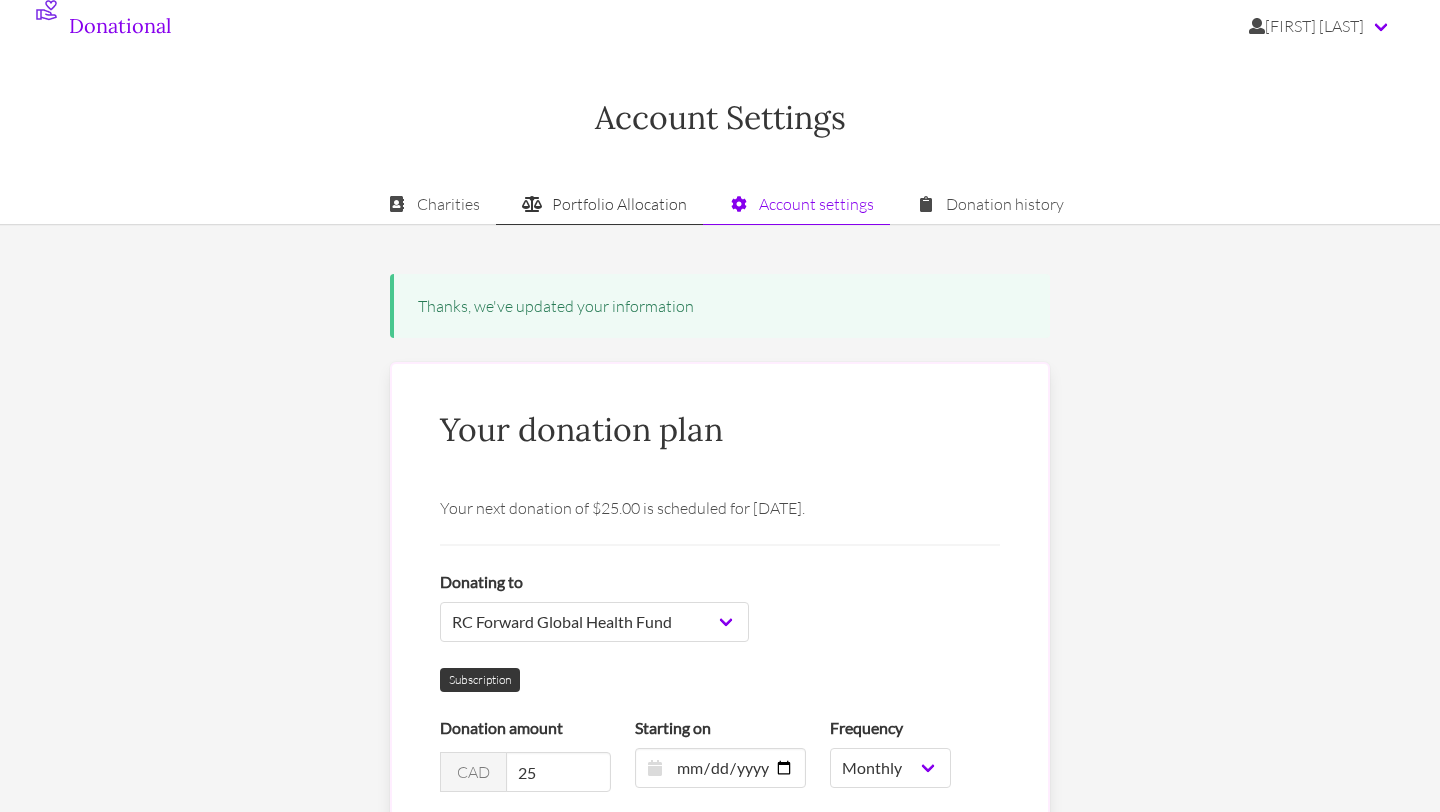 click on "Portfolio Allocation" at bounding box center [599, 204] 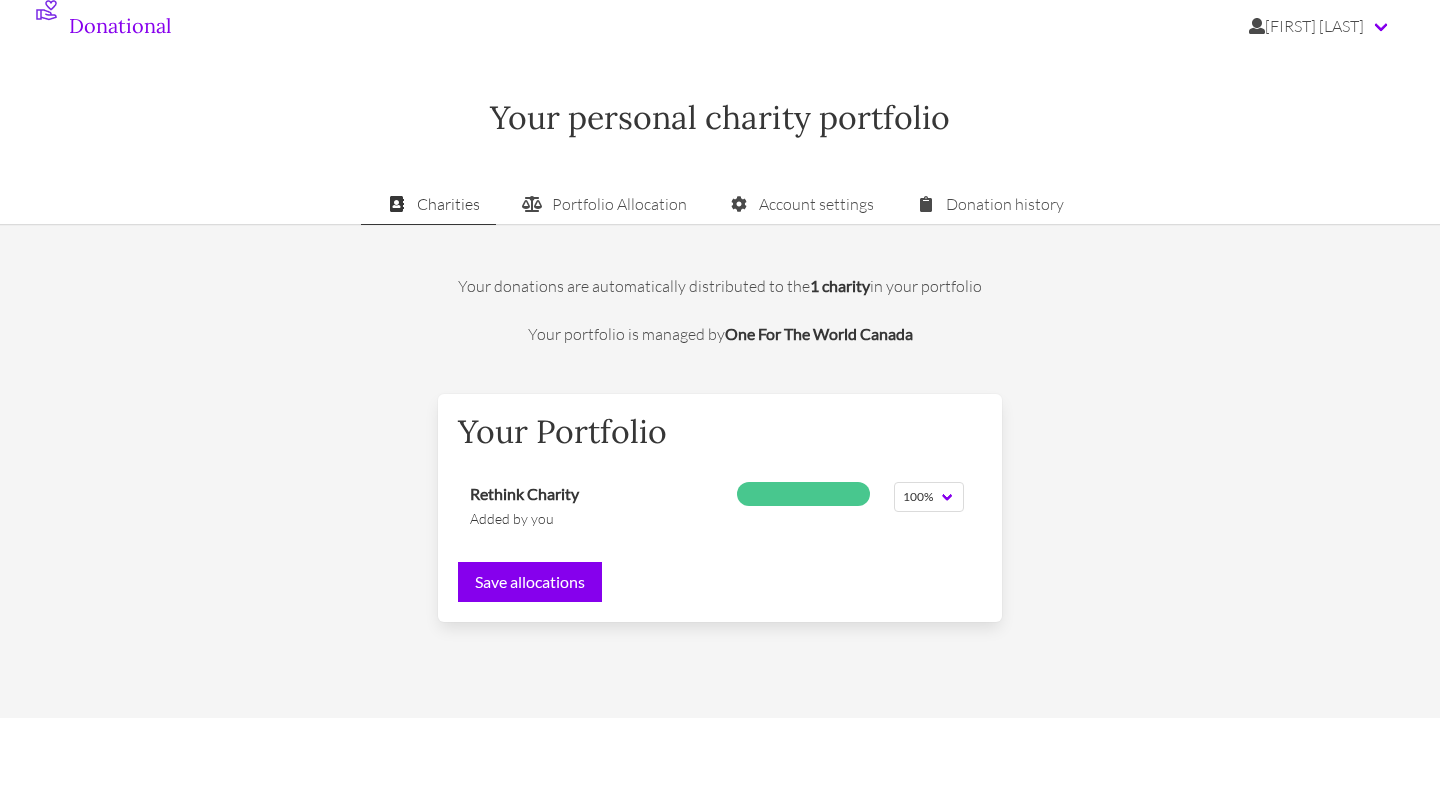 click on "Charities" at bounding box center (428, 204) 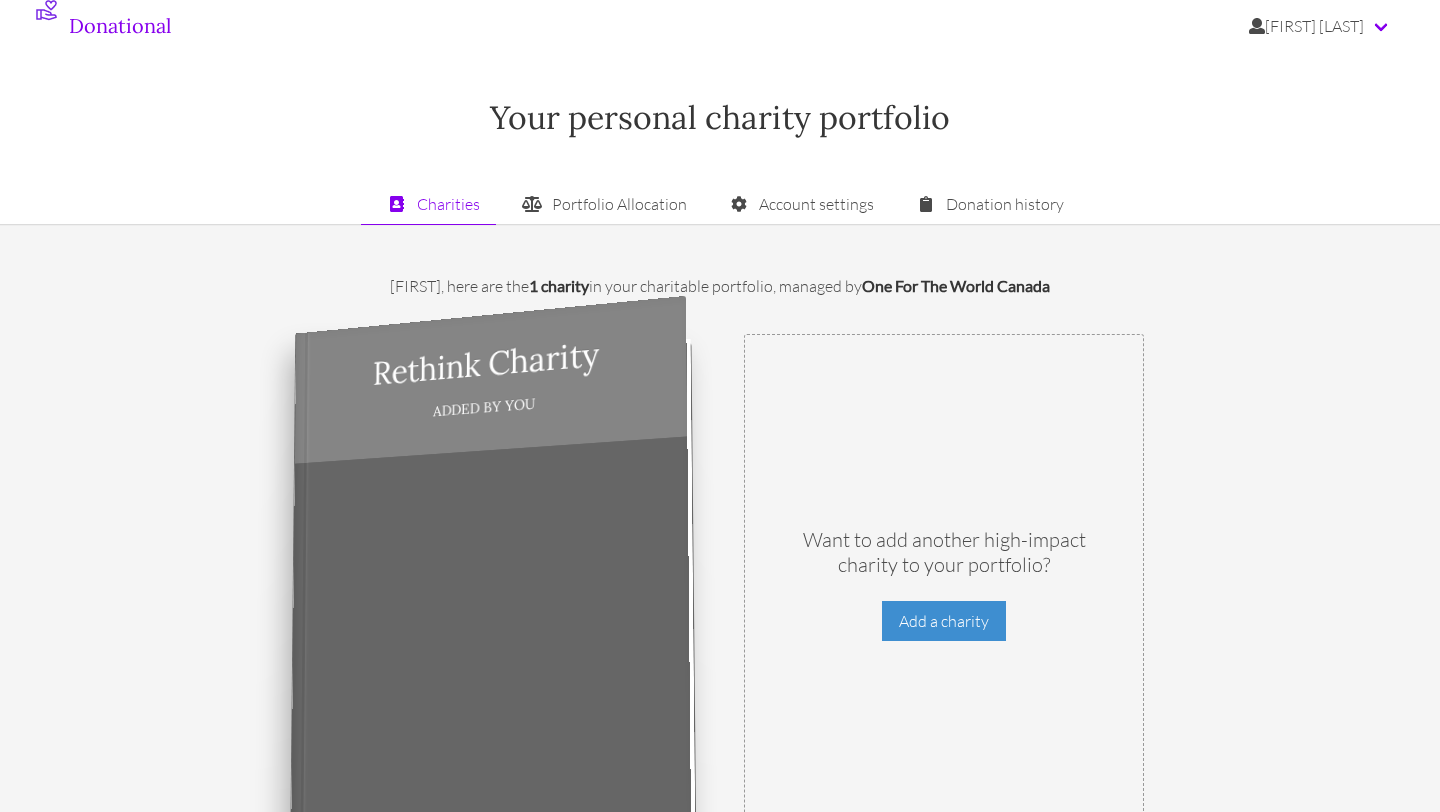 click on "Added by you" at bounding box center [484, 407] 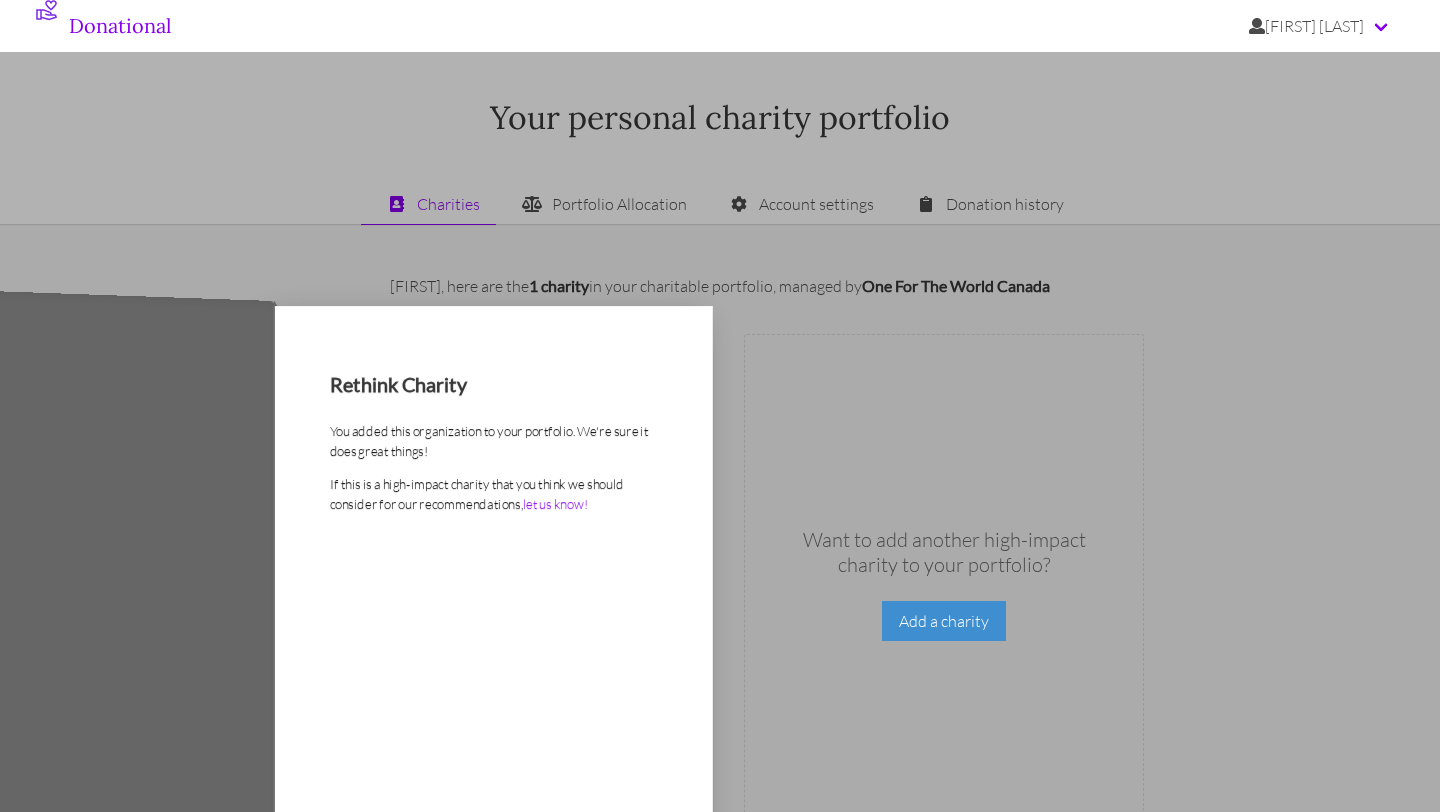 click on "Rethink Charity You added this organization to your portfolio. We're sure it does great things!  If this is a high-impact charity that you think we should consider for our recommendations,  let us know!" at bounding box center (493, 578) 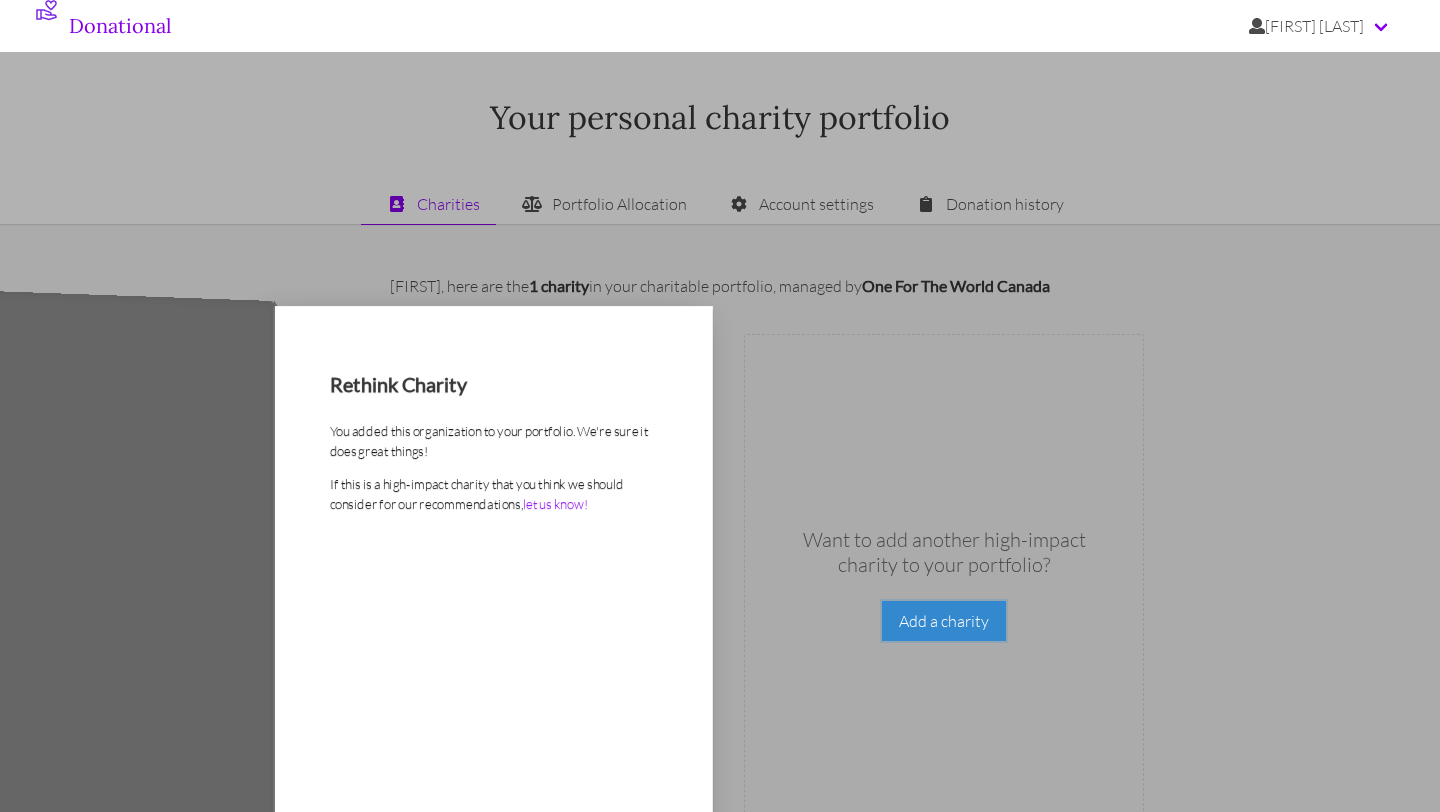 click on "Add a charity" at bounding box center [944, 621] 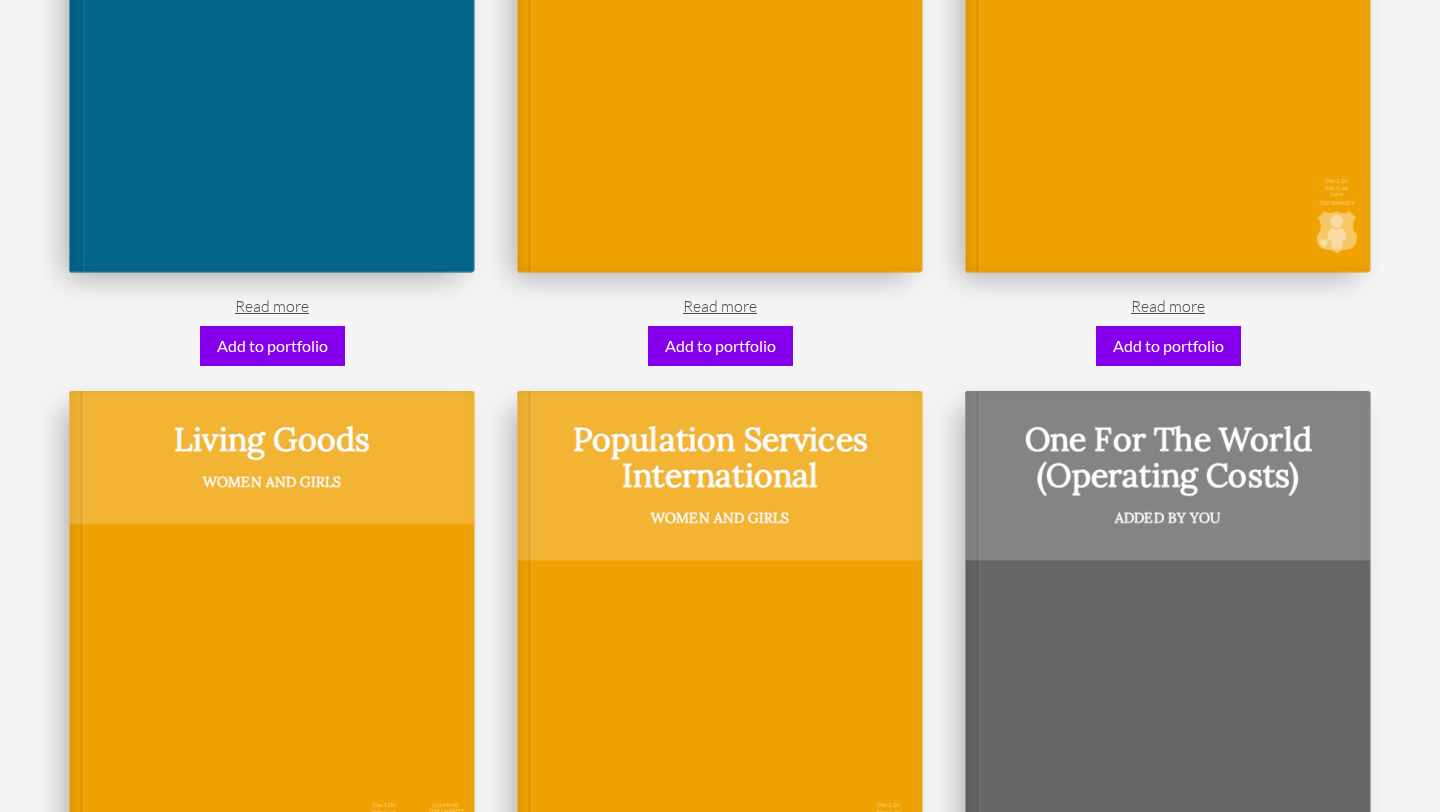 scroll, scrollTop: 8617, scrollLeft: 0, axis: vertical 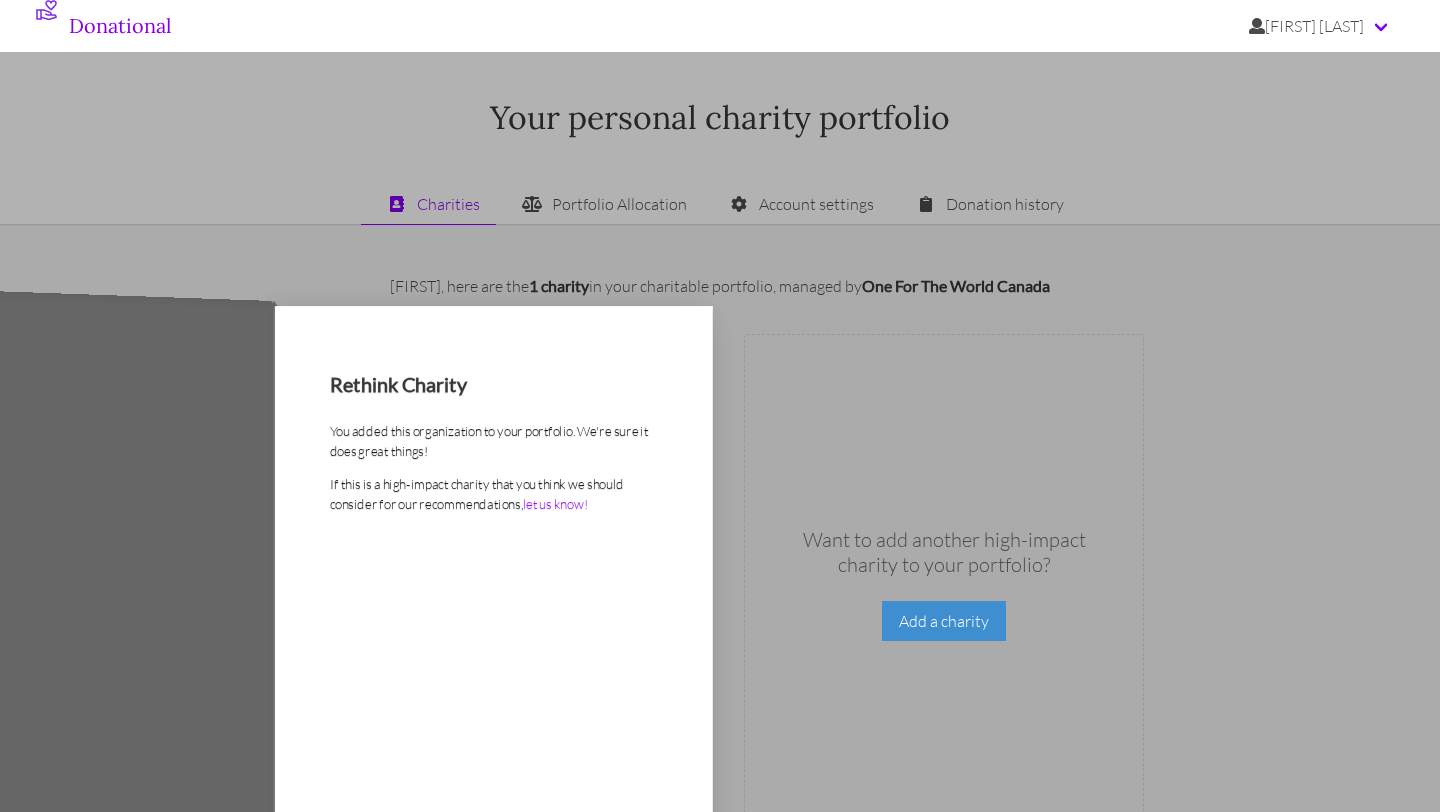 click at bounding box center (720, 406) 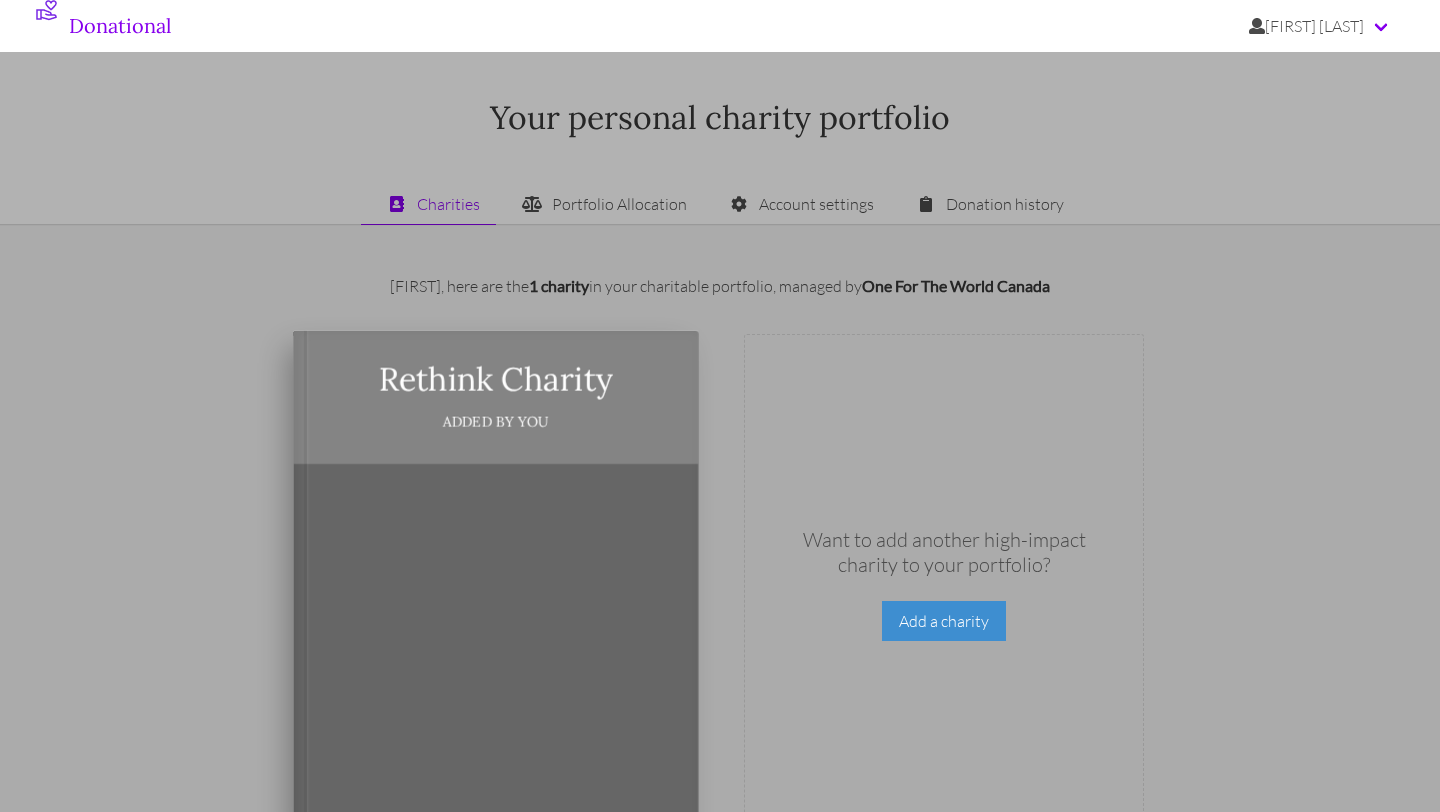 click at bounding box center (720, 406) 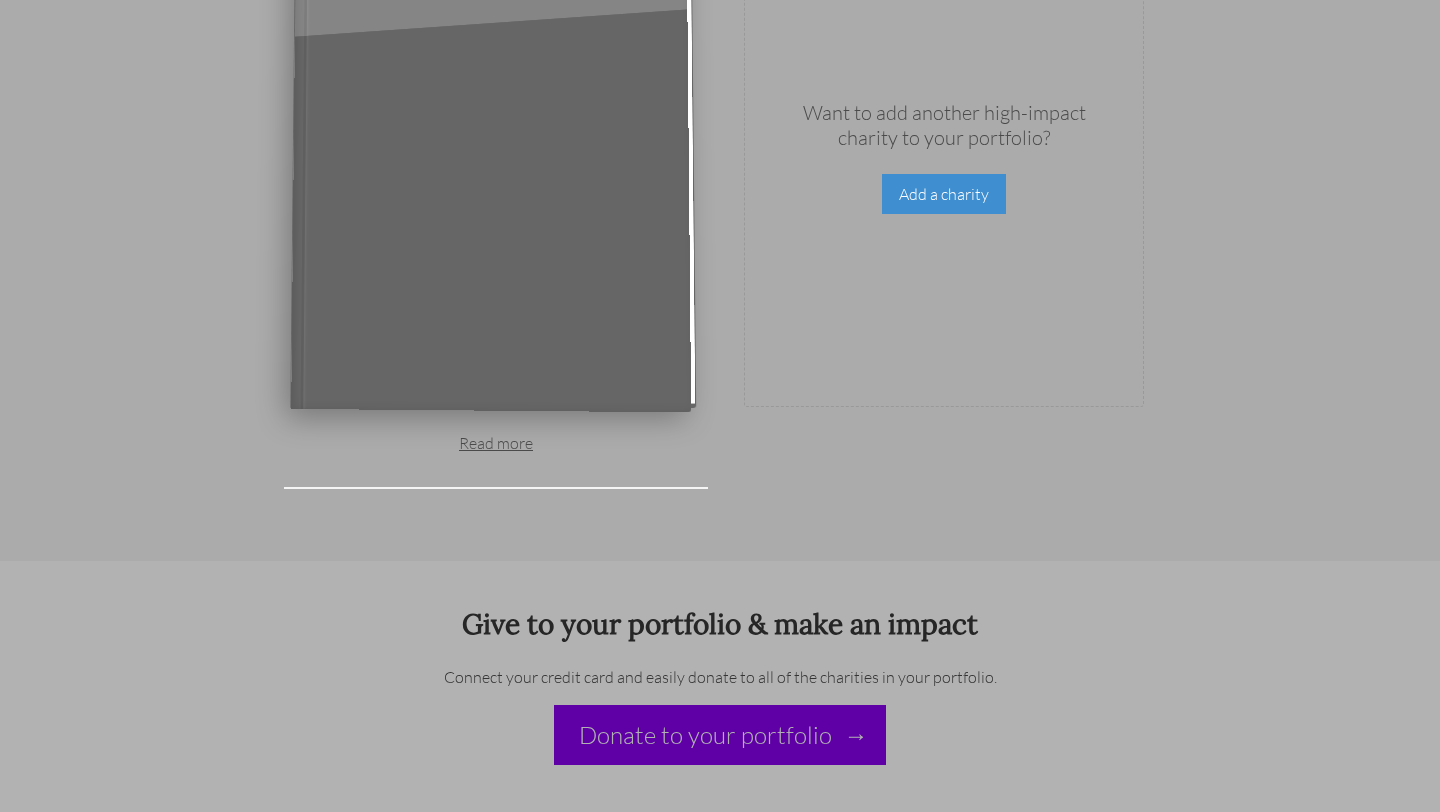scroll, scrollTop: 0, scrollLeft: 0, axis: both 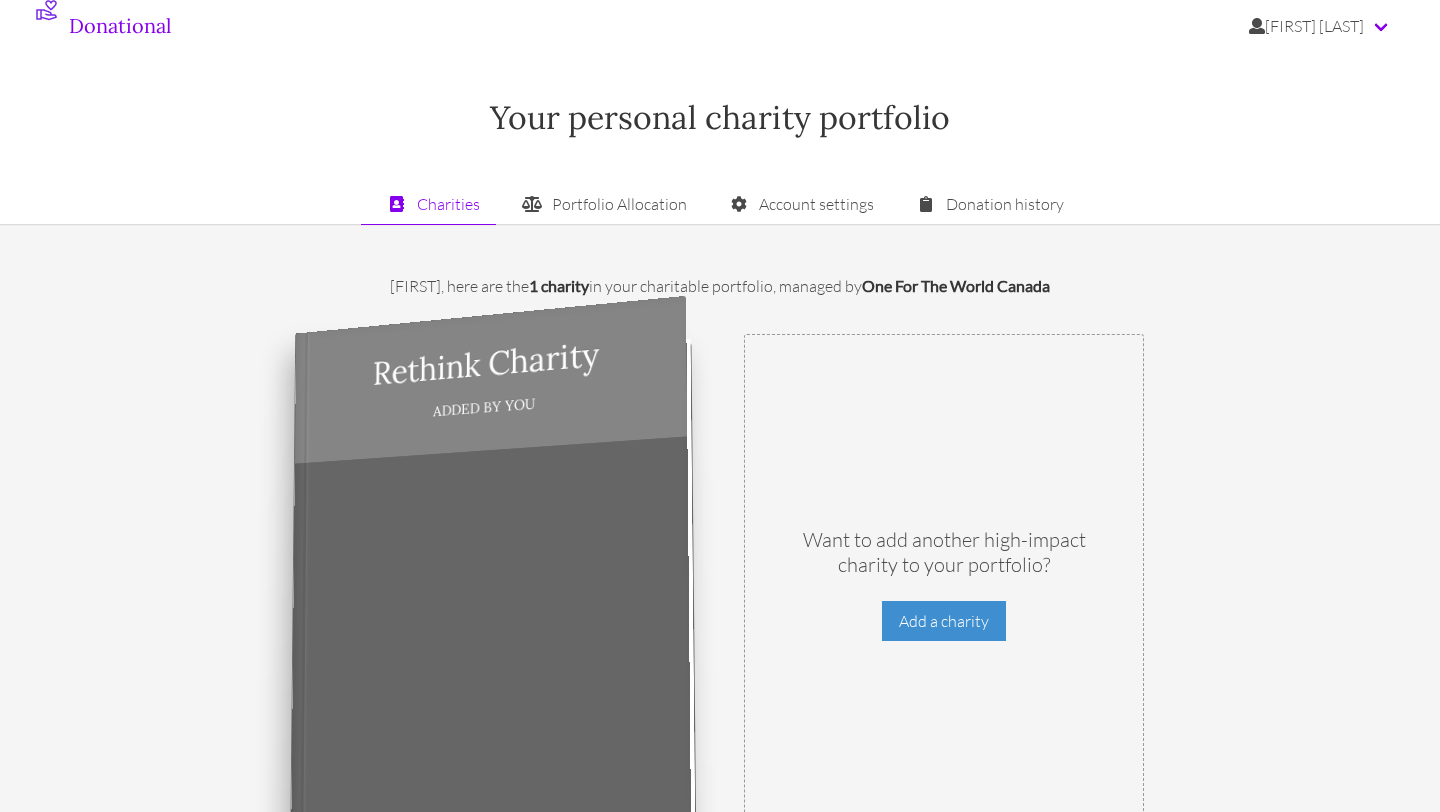 click on "Rethink Charity Added by you" at bounding box center [491, 568] 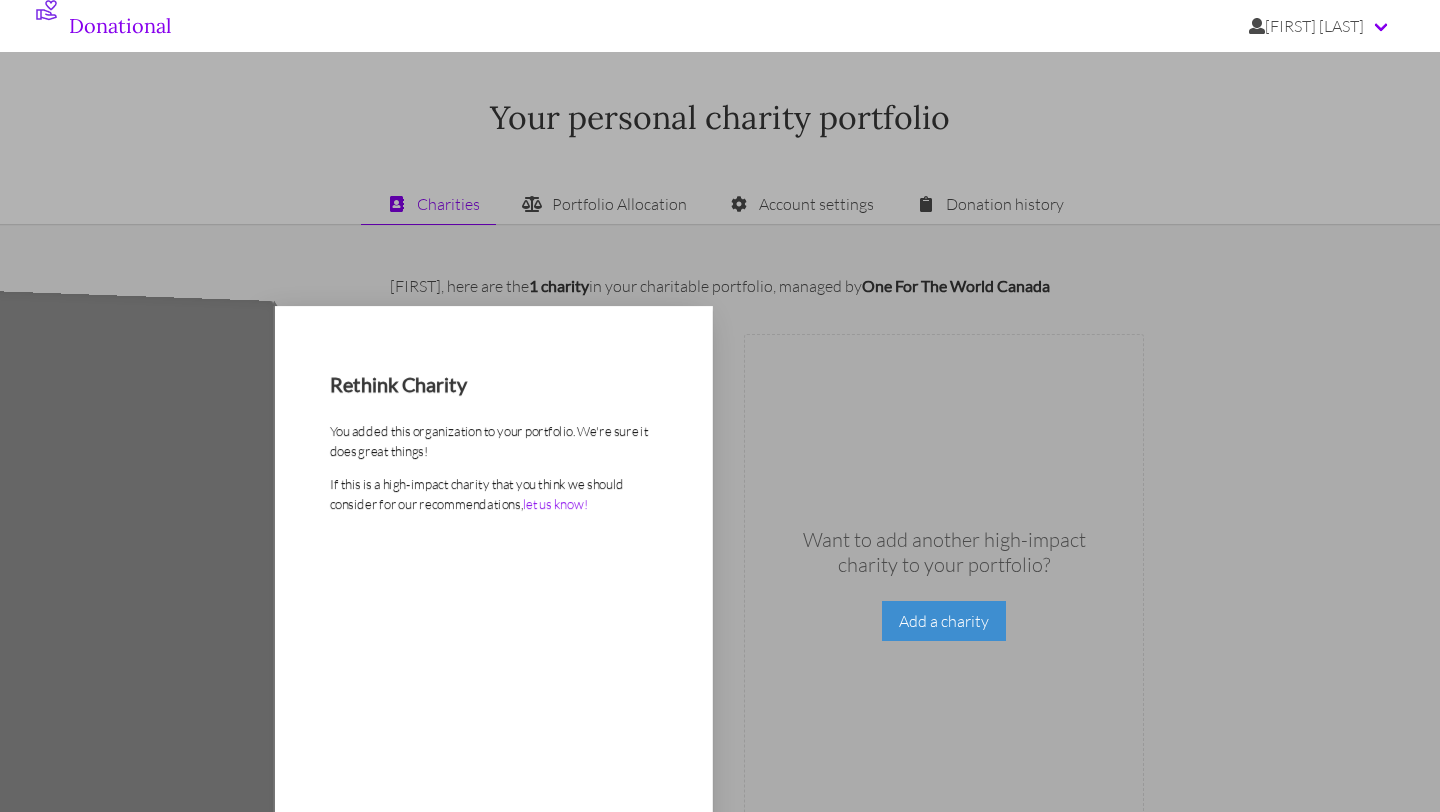 click at bounding box center [720, 406] 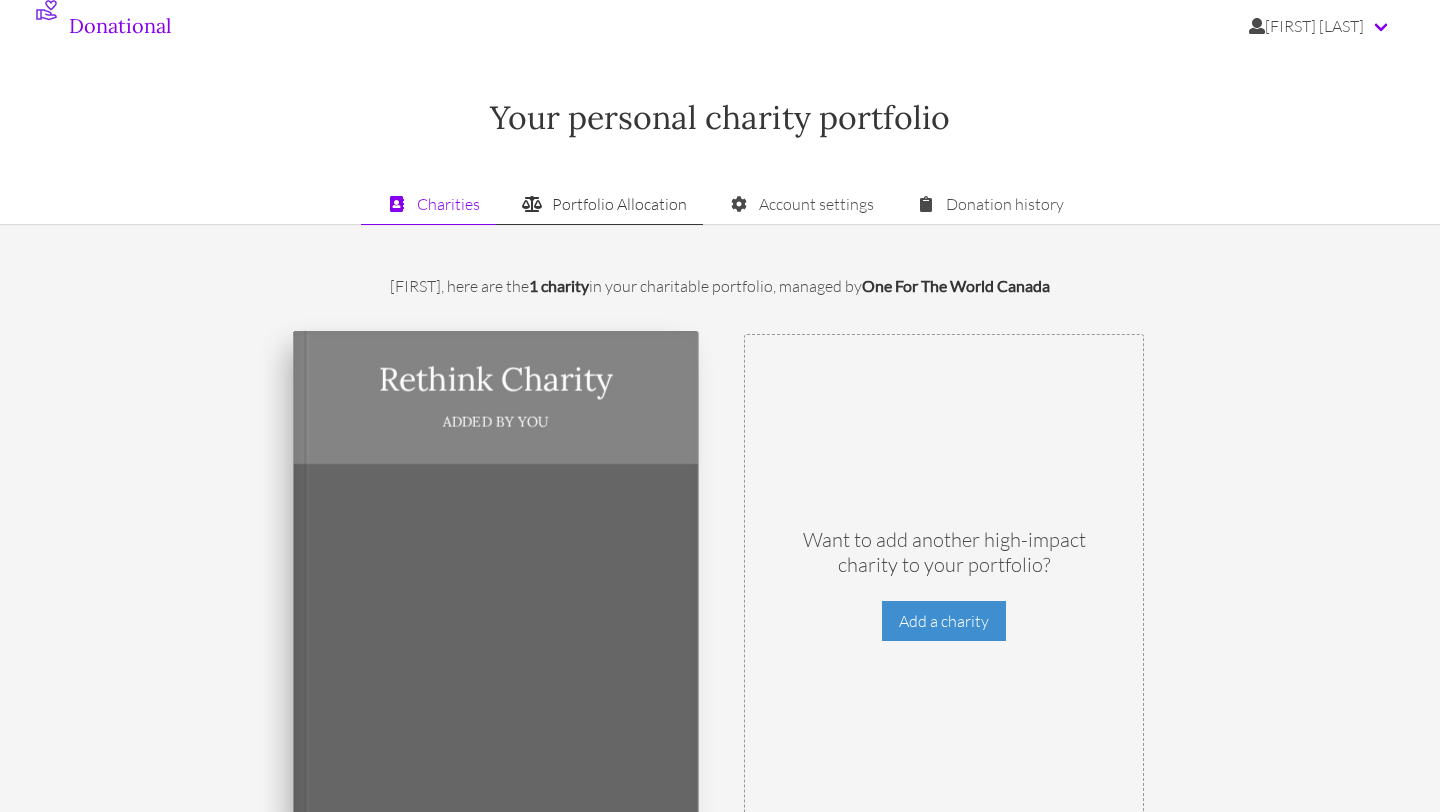 click on "Portfolio Allocation" at bounding box center (599, 204) 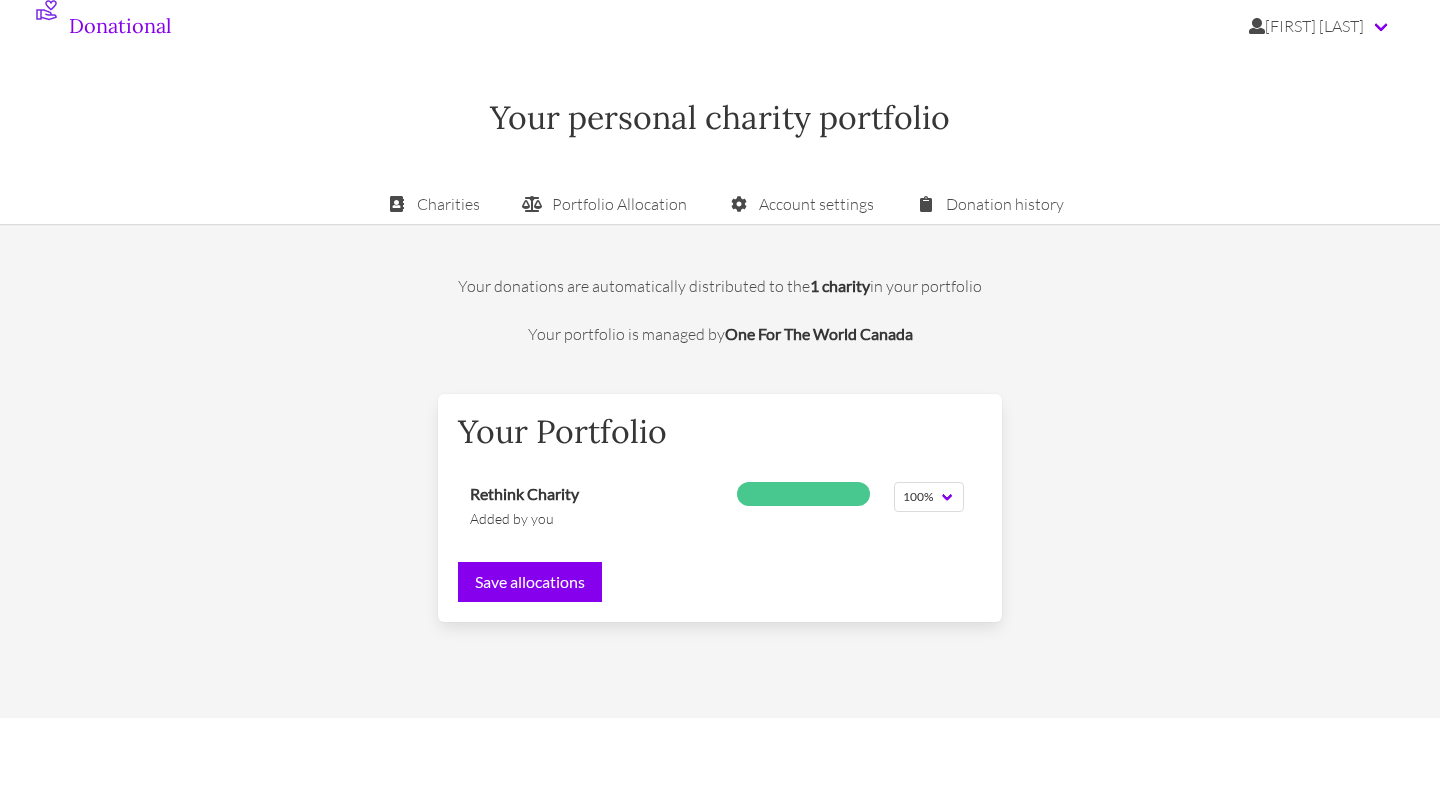 click on "Rethink Charity" at bounding box center (524, 493) 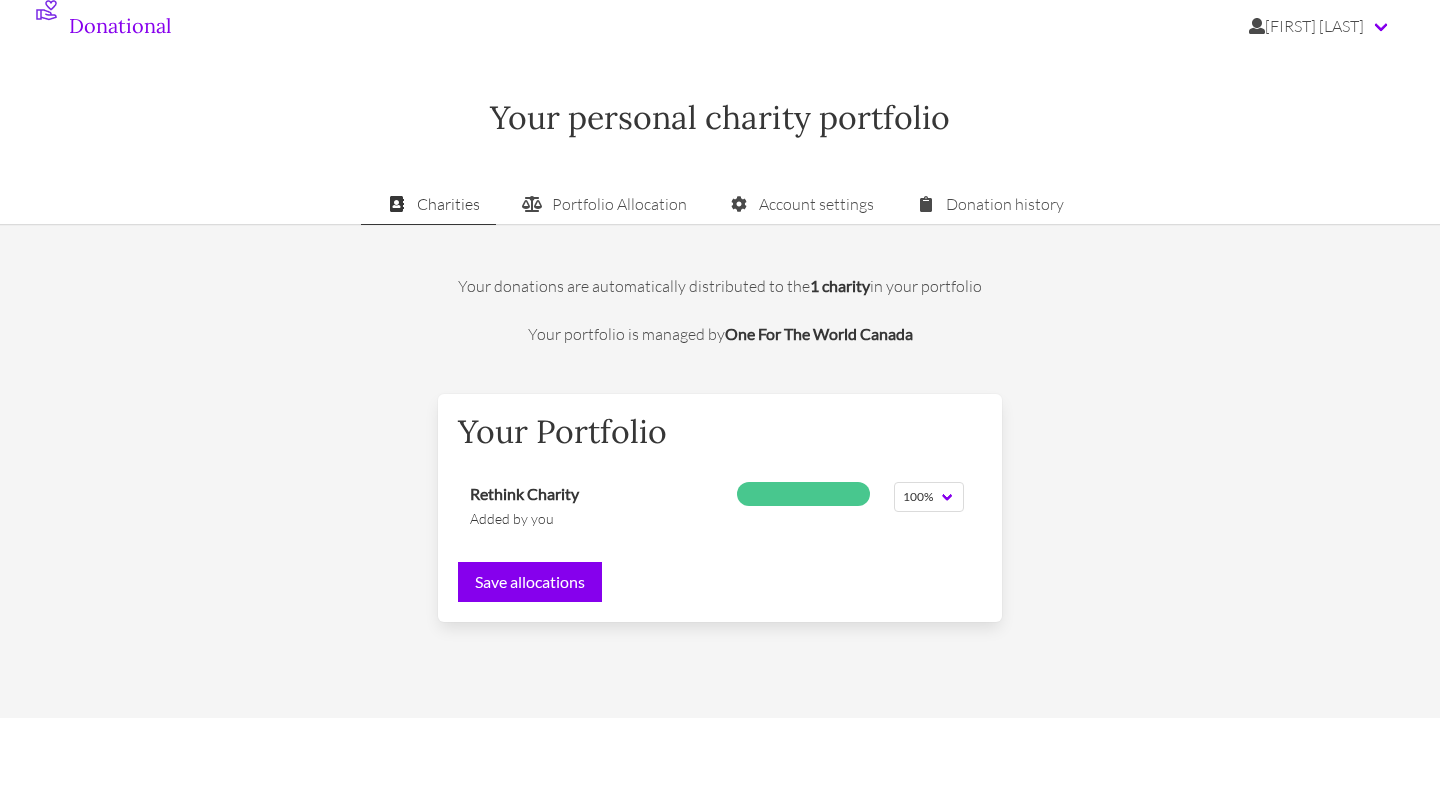 click on "Charities" at bounding box center (428, 204) 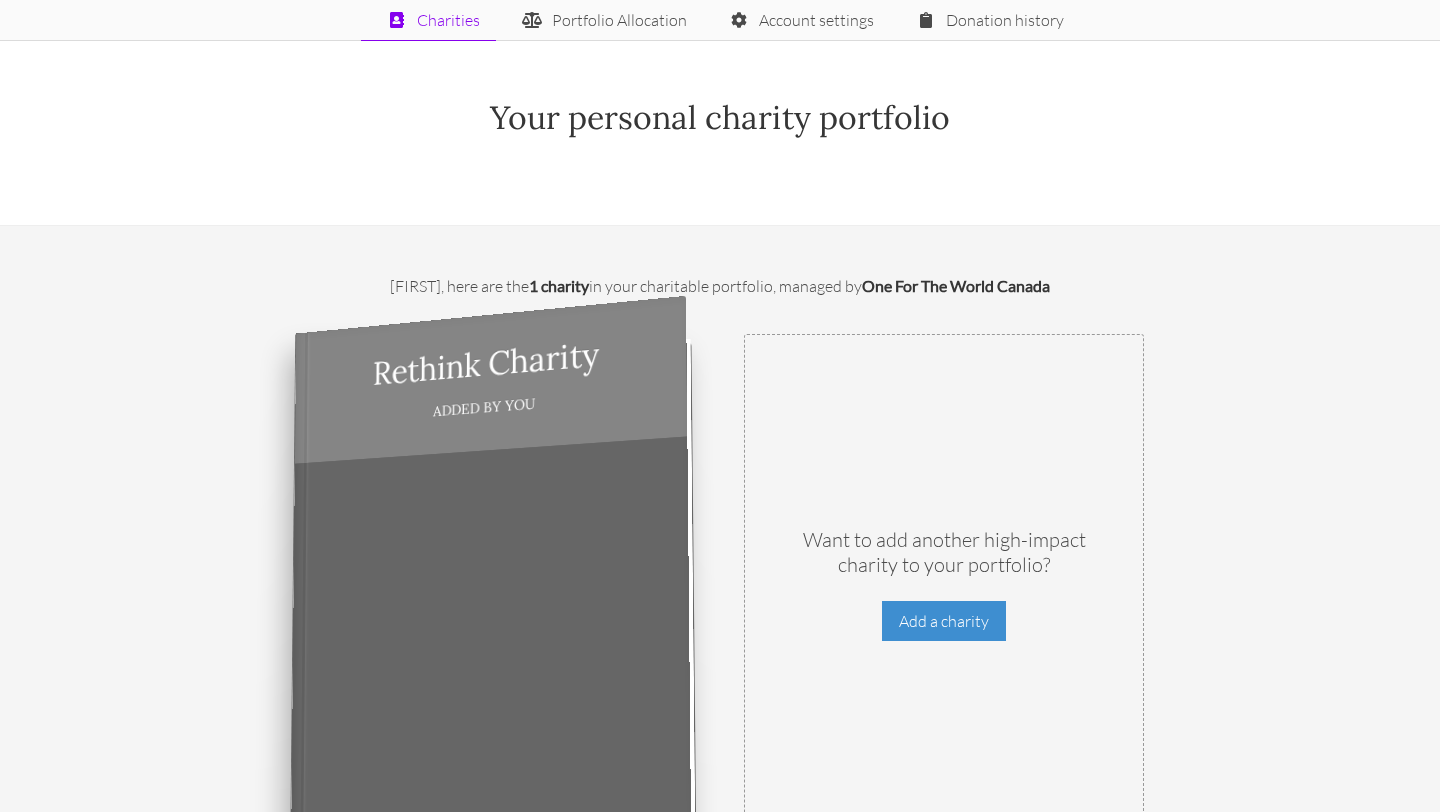 scroll, scrollTop: 427, scrollLeft: 0, axis: vertical 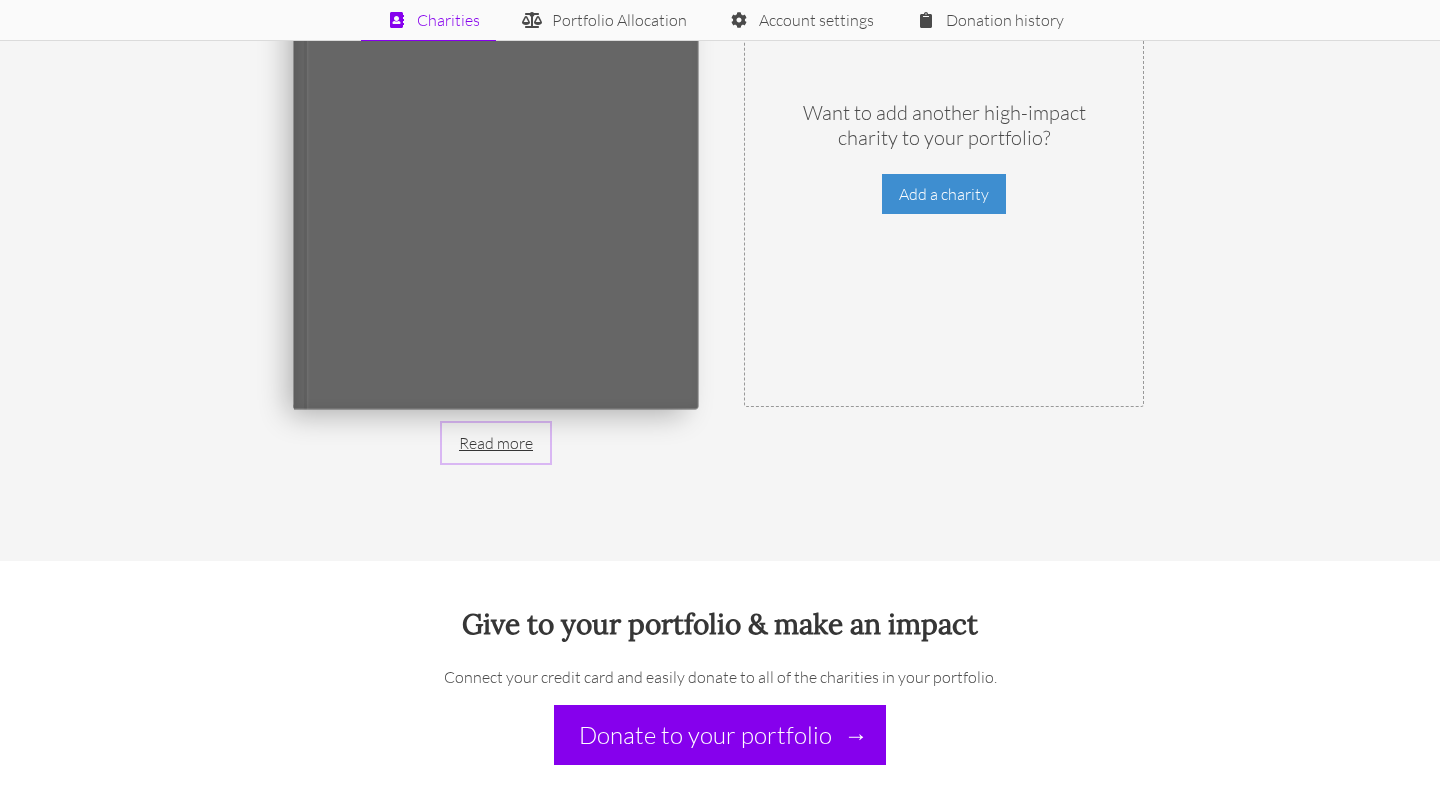 click on "Read more" at bounding box center [496, 443] 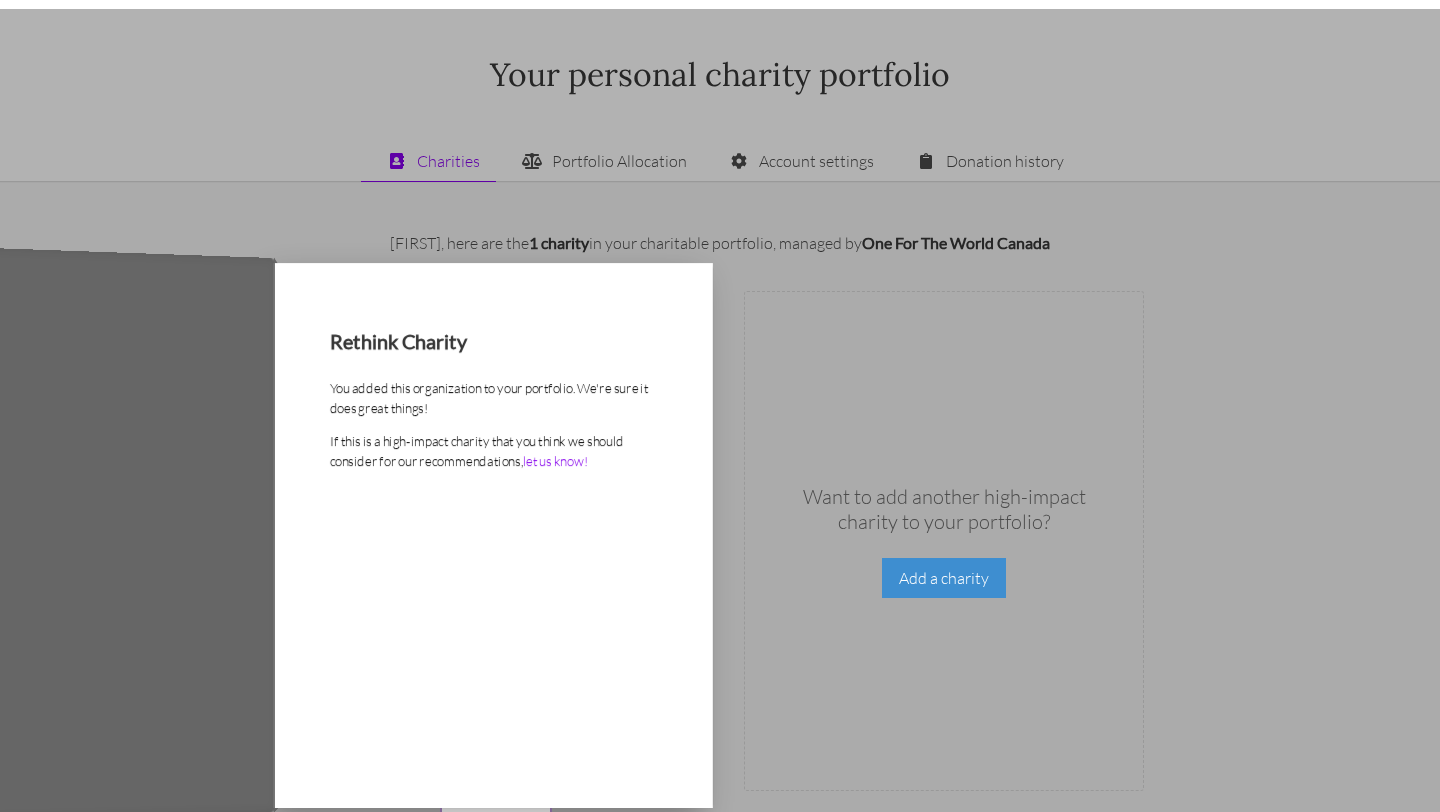 scroll, scrollTop: 0, scrollLeft: 0, axis: both 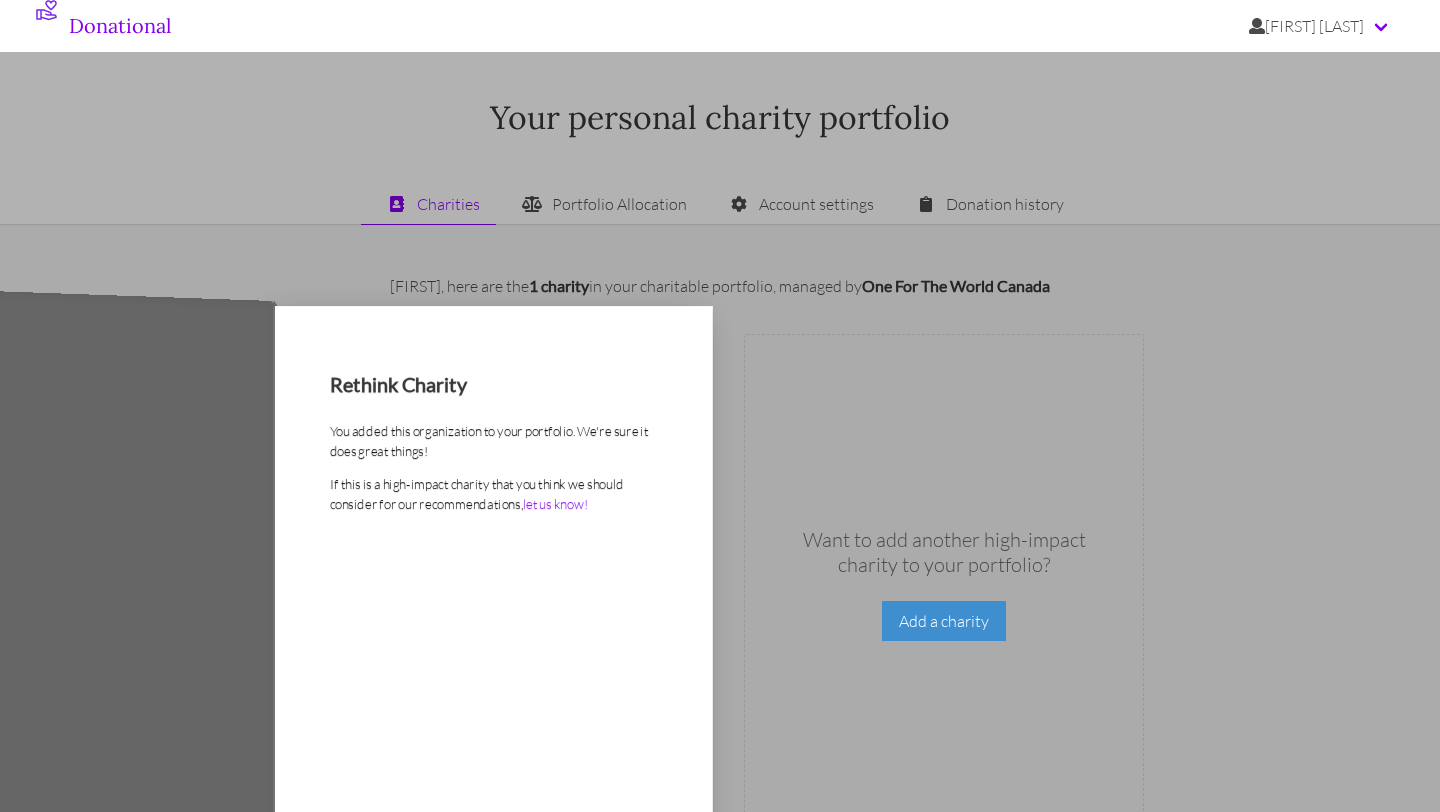 click on "Rethink Charity You added this organization to your portfolio. We're sure it does great things!  If this is a high-impact charity that you think we should consider for our recommendations,  let us know!" at bounding box center [493, 583] 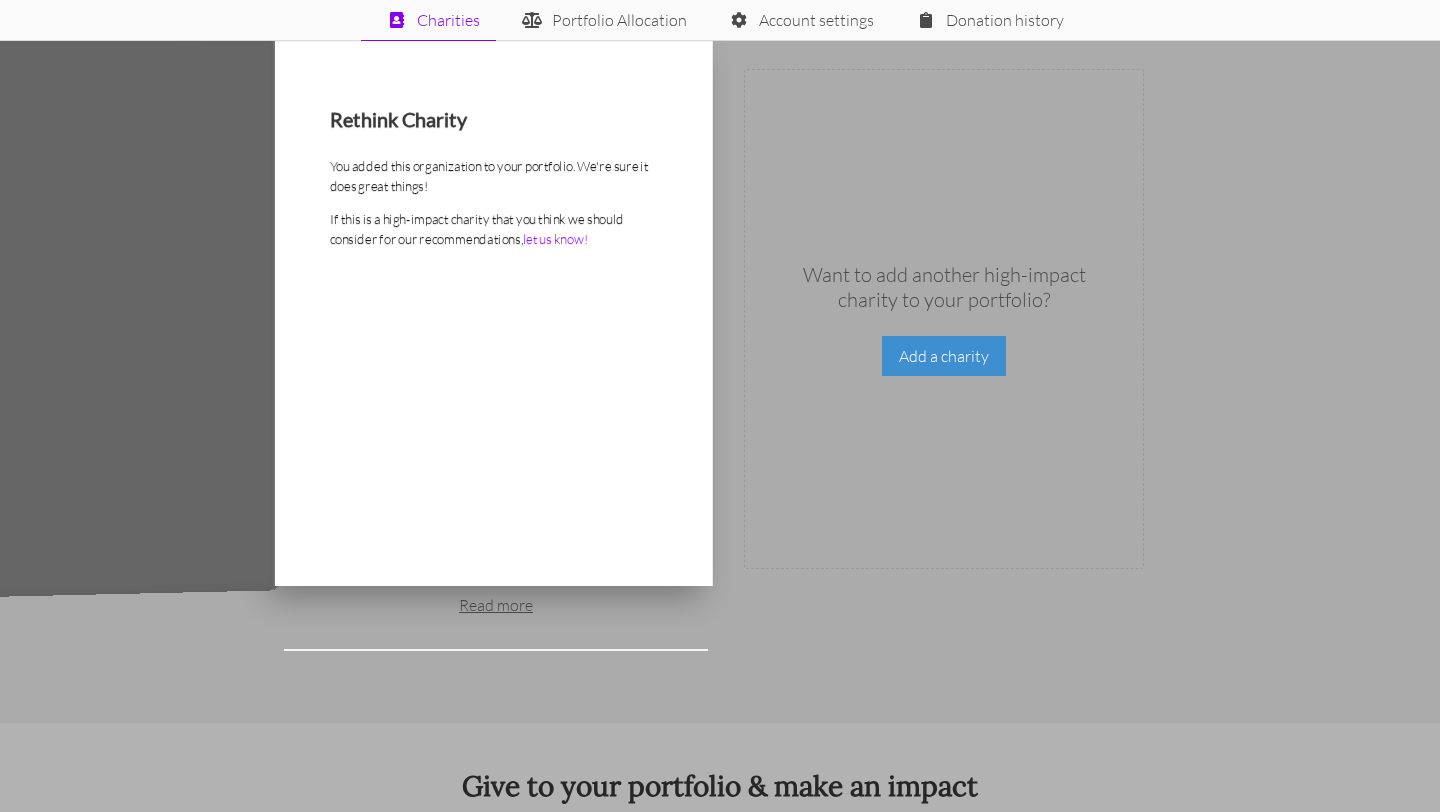 scroll, scrollTop: 427, scrollLeft: 0, axis: vertical 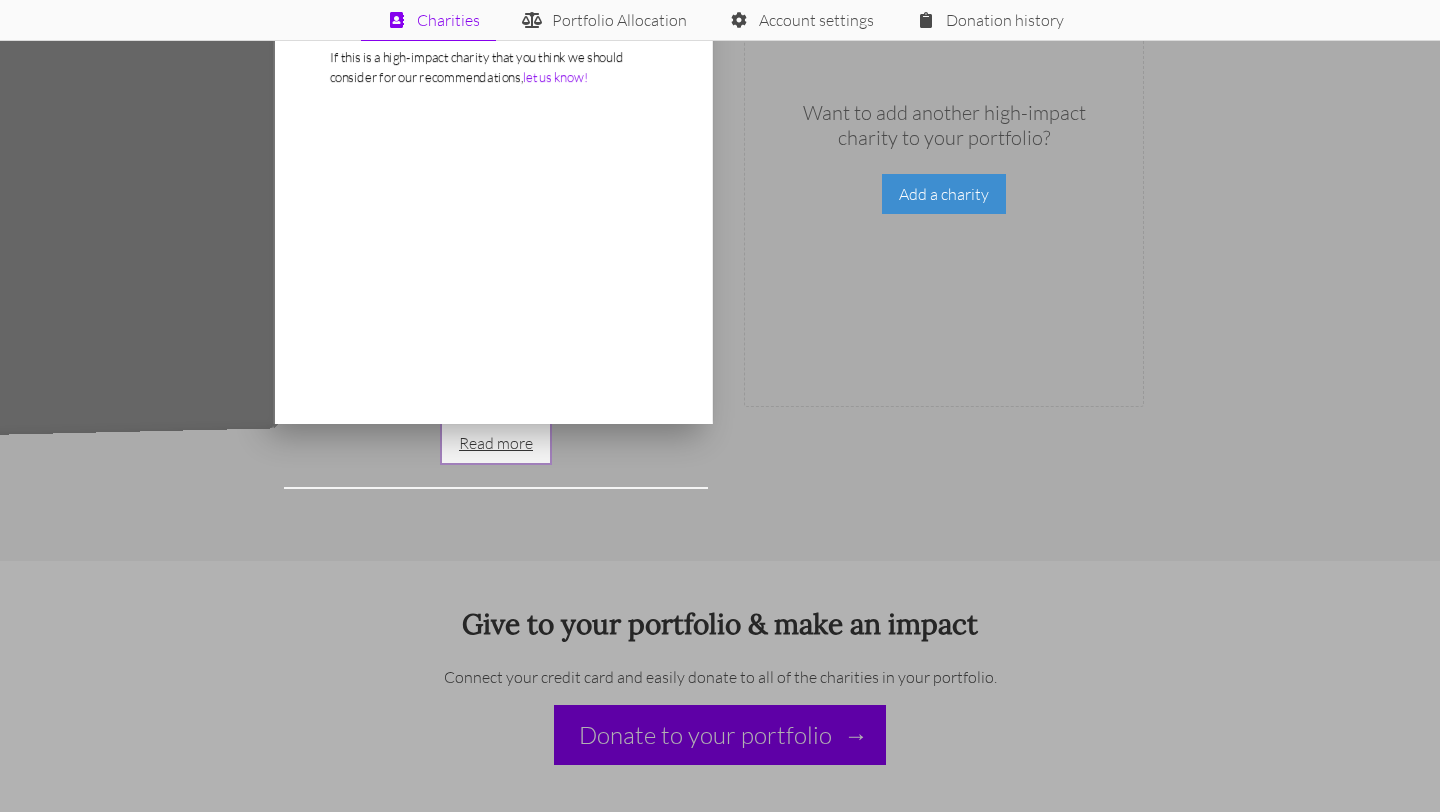 click on "Read more" at bounding box center [496, 443] 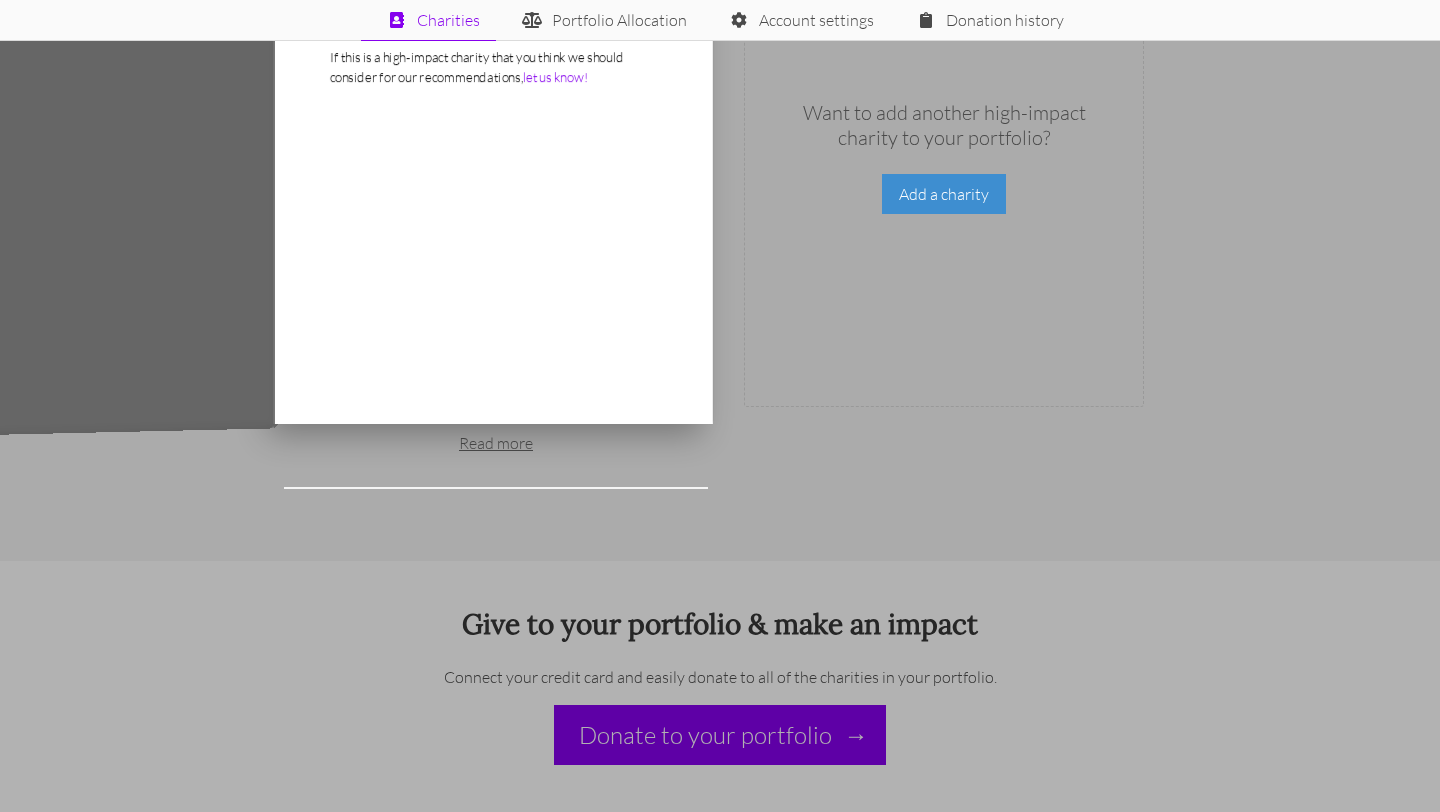 click on "Want to add another high-impact charity to your portfolio? Add a charity" at bounding box center [944, 157] 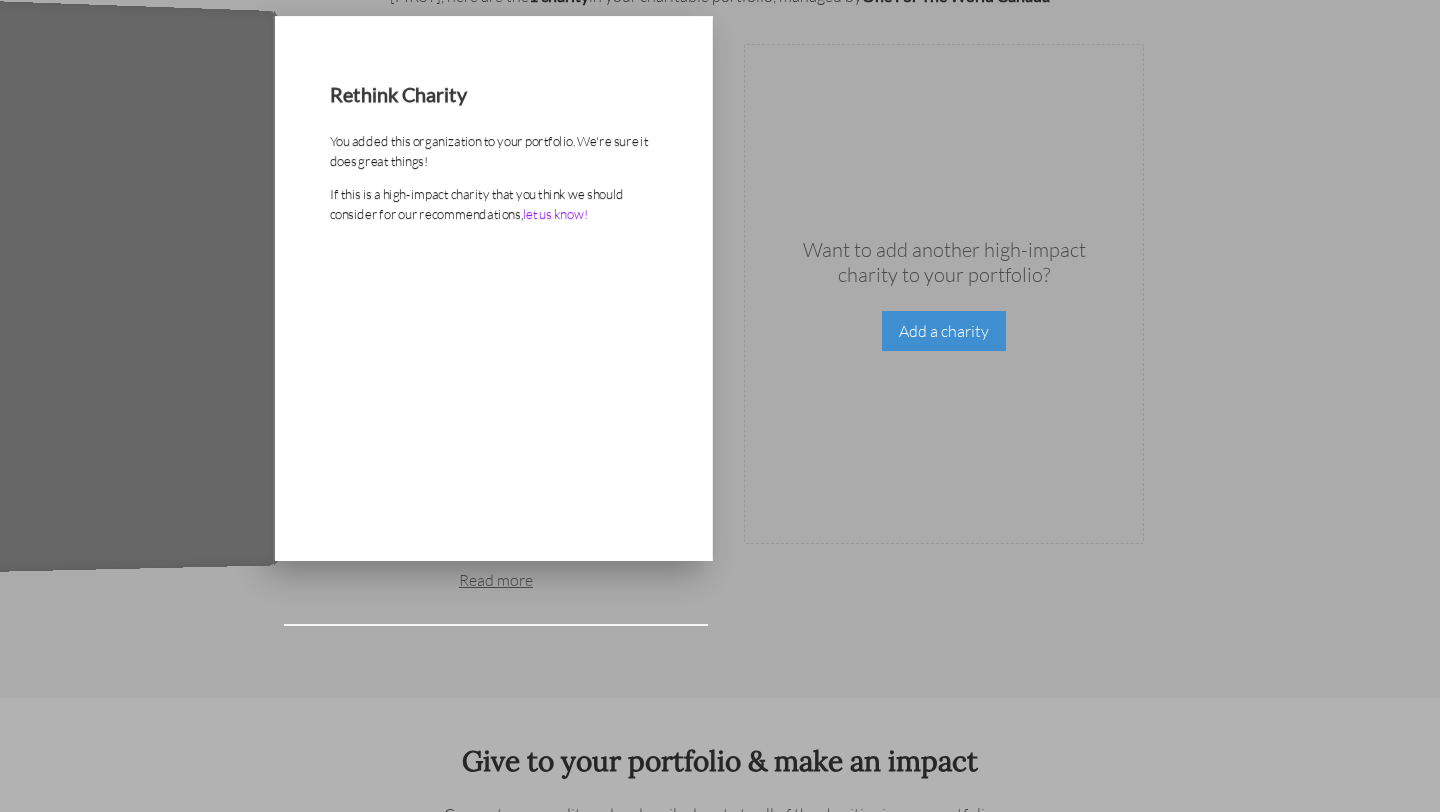 scroll, scrollTop: 175, scrollLeft: 0, axis: vertical 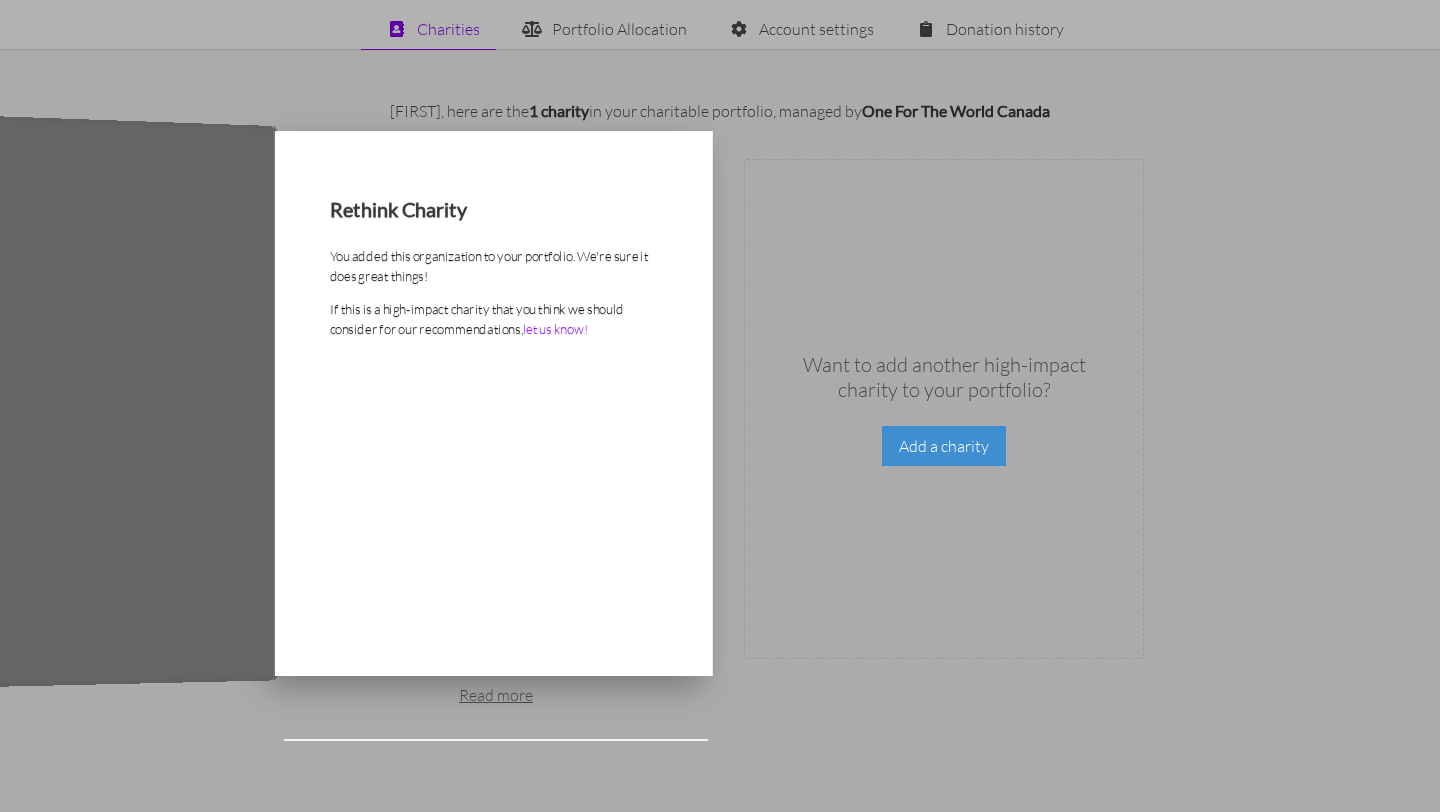 click at bounding box center [720, 406] 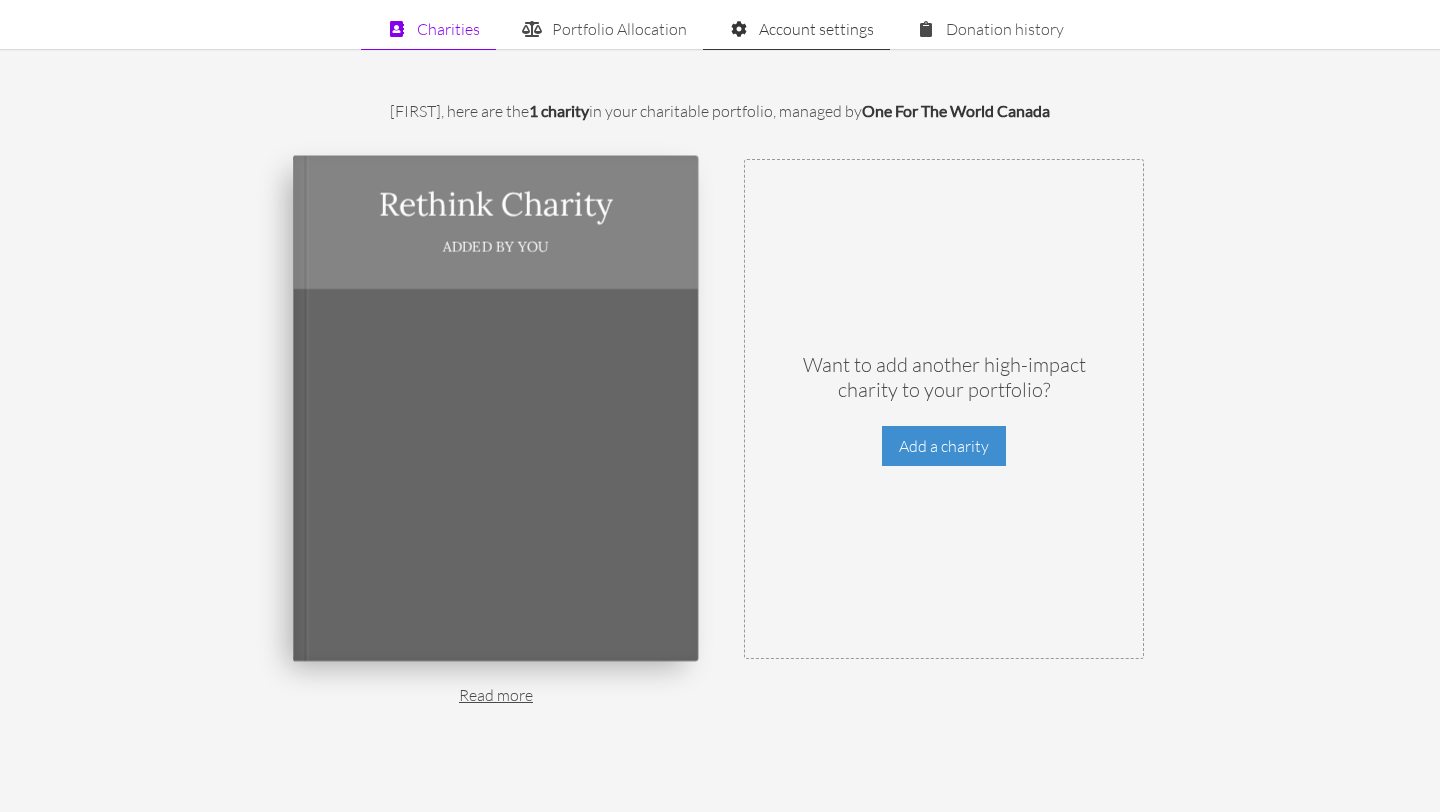 click on "Account settings" at bounding box center (796, 29) 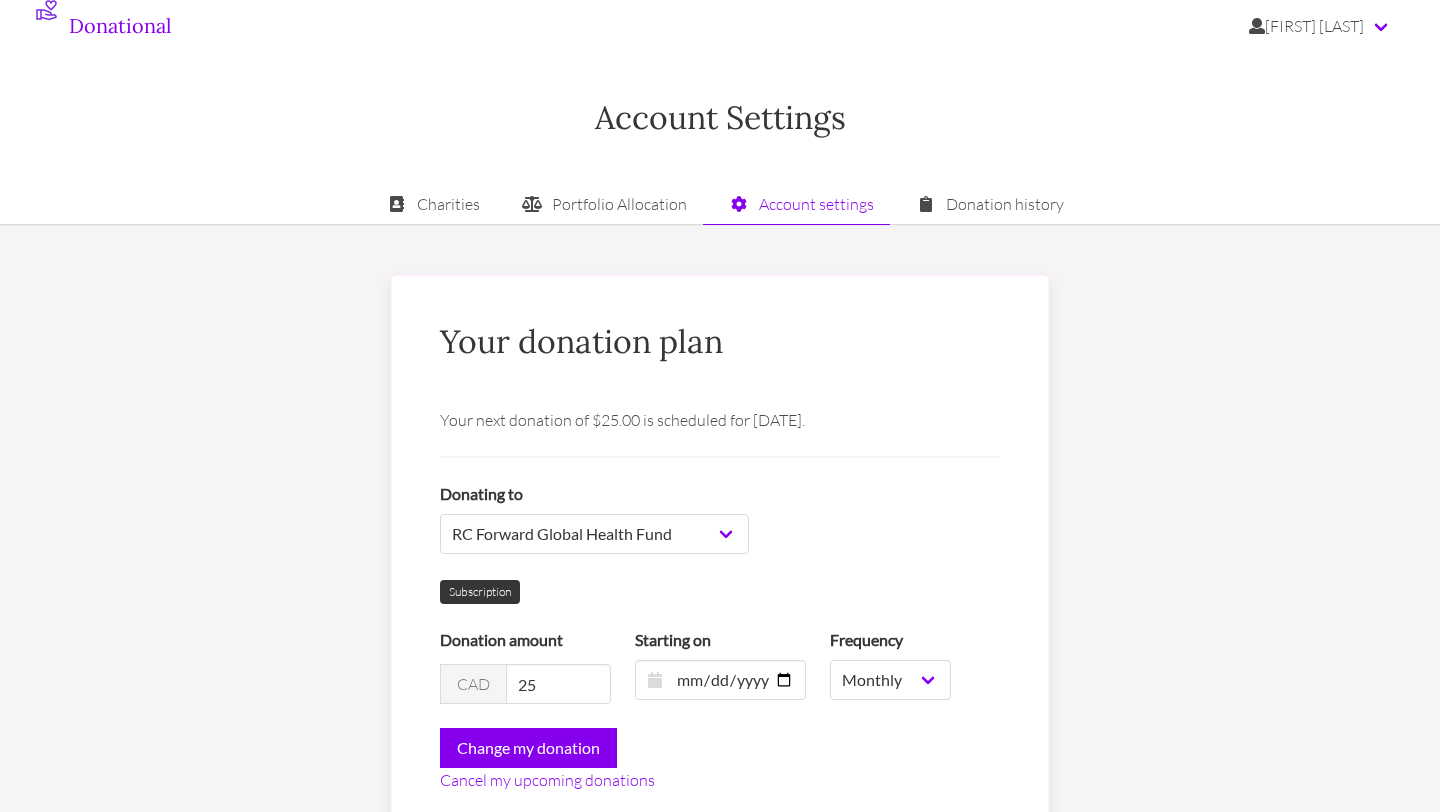 scroll, scrollTop: 273, scrollLeft: 0, axis: vertical 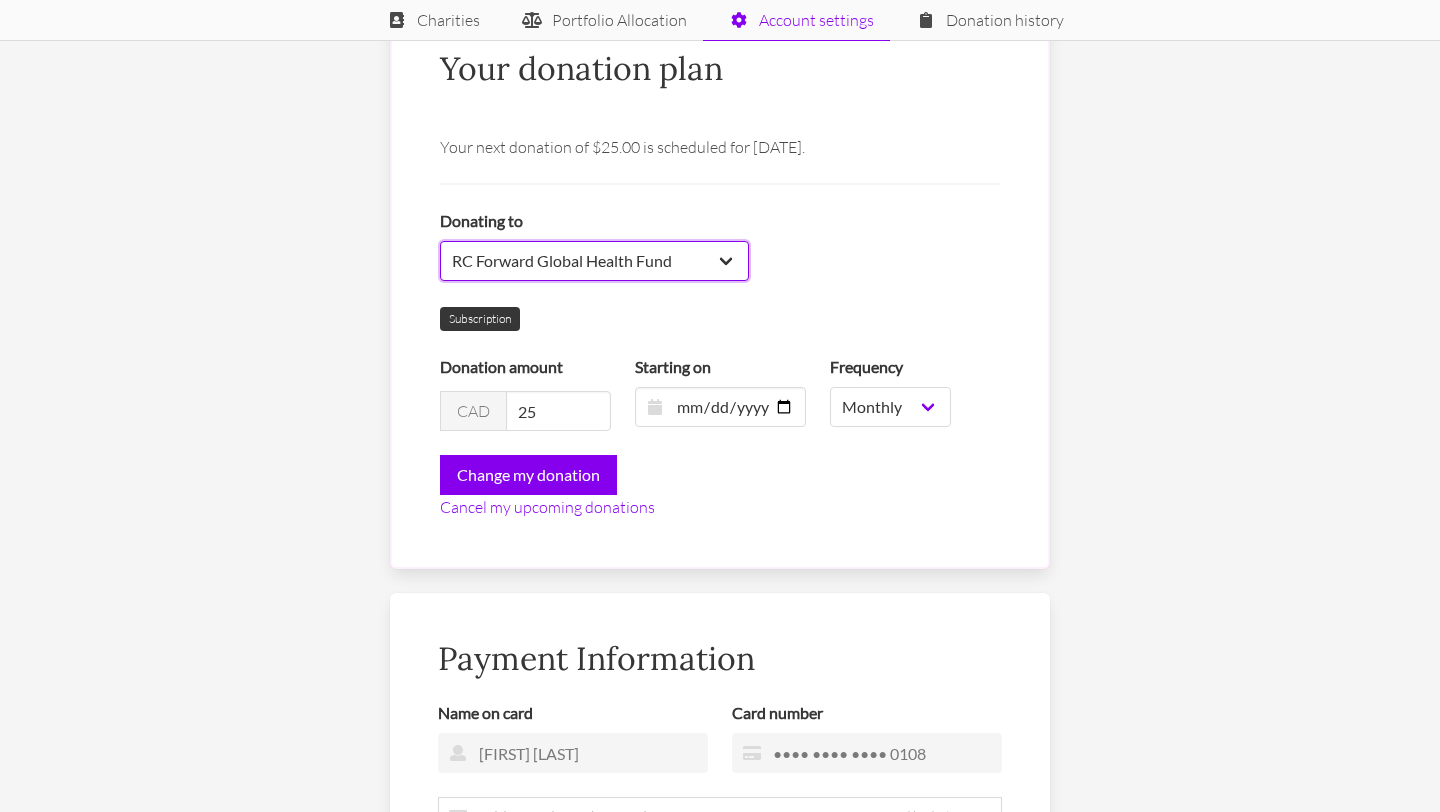 click on "RC Forward Global Health Fund
Top Pick: Against Malaria Foundation
Top Pick: New Incentives
OFTW Operating Costs
OFTW Discretionary Fund" at bounding box center (594, 261) 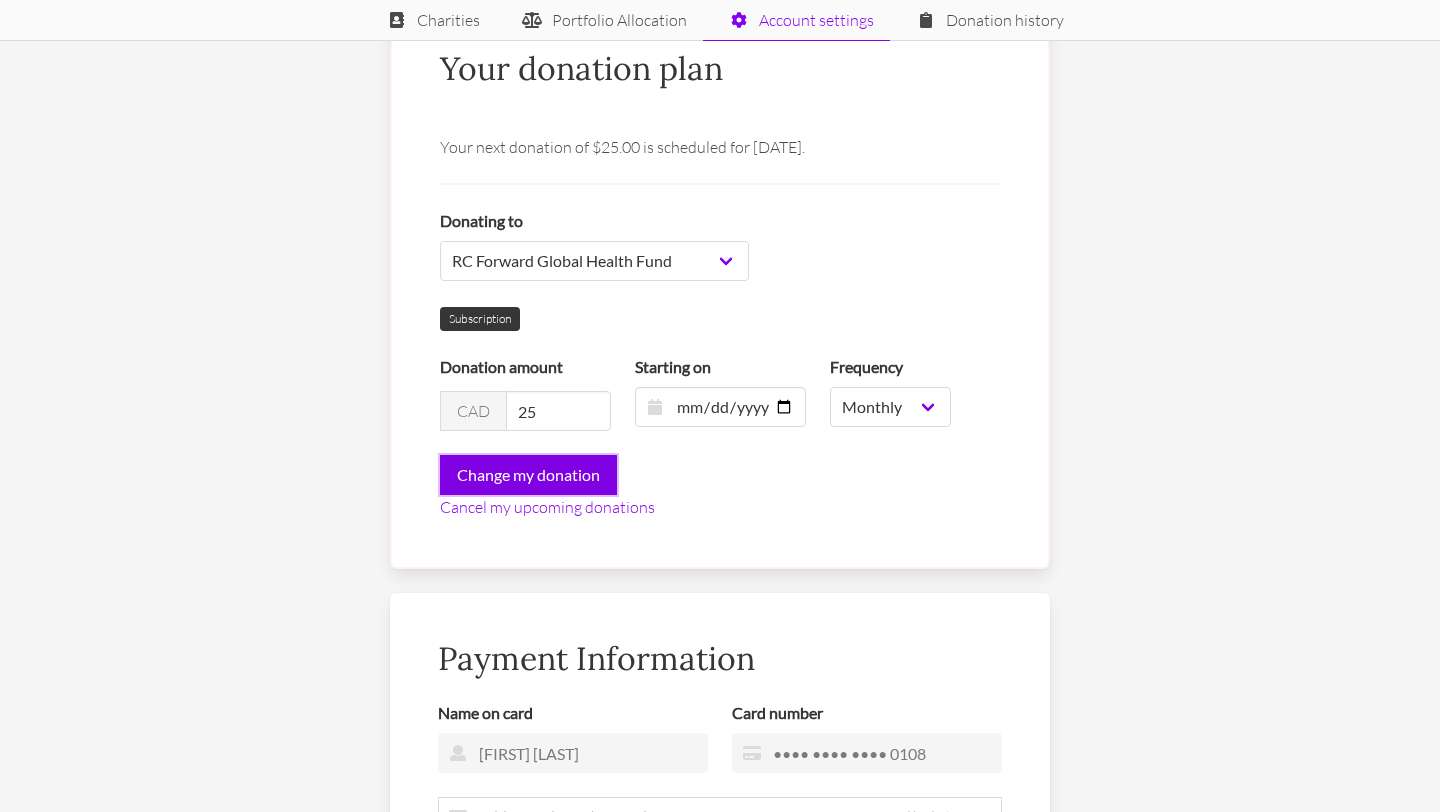 click on "Change my donation" at bounding box center [528, 475] 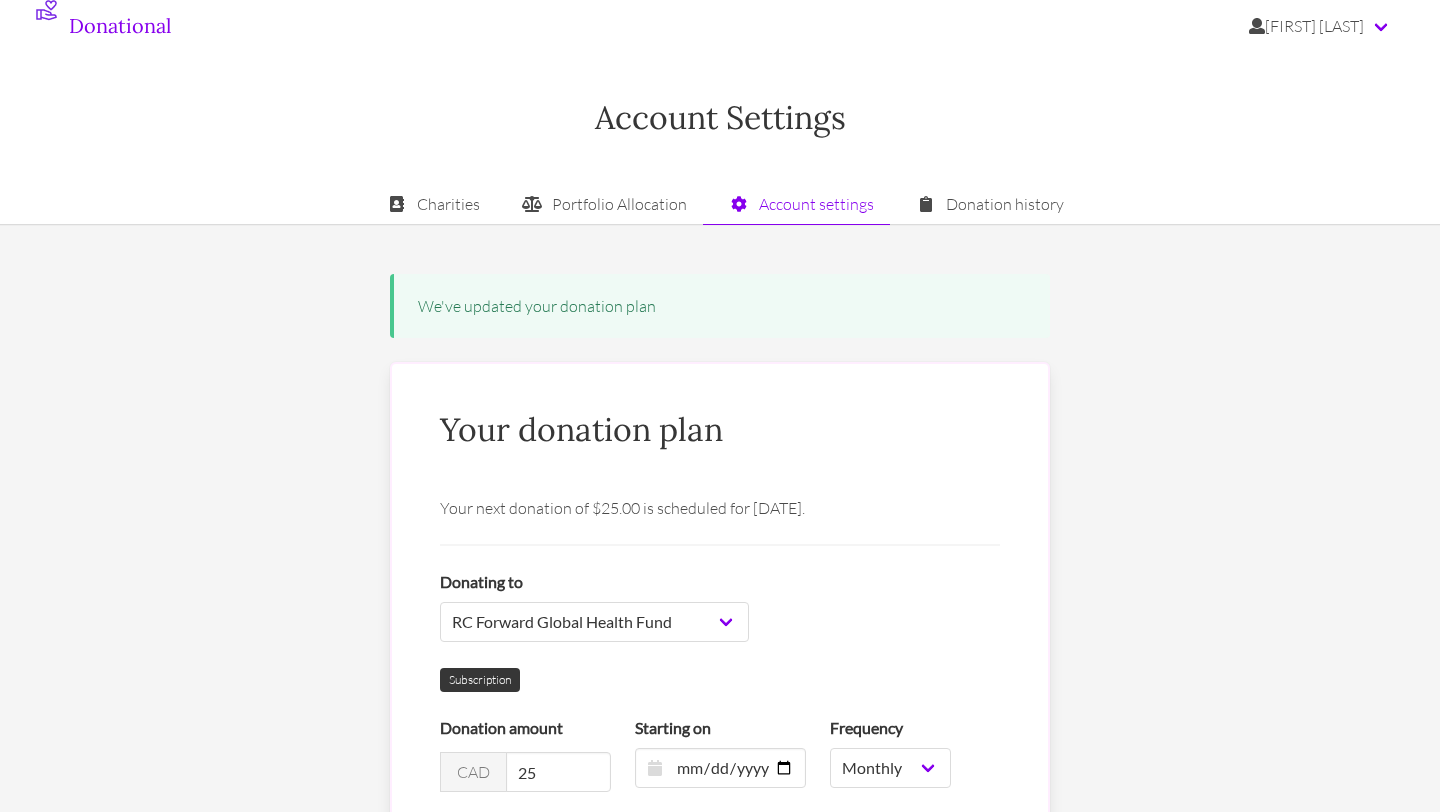 scroll, scrollTop: 0, scrollLeft: 0, axis: both 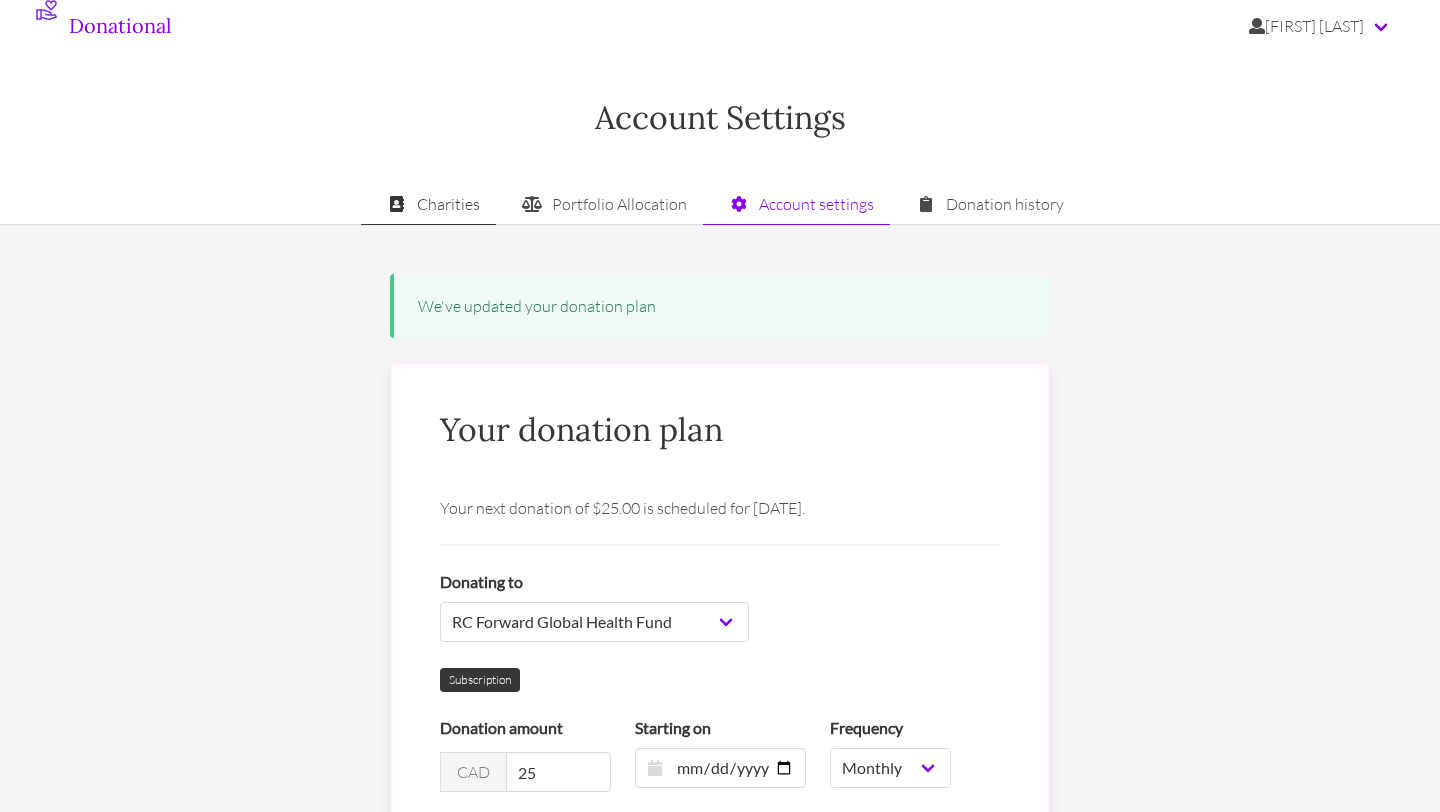 click on "Charities" at bounding box center [428, 204] 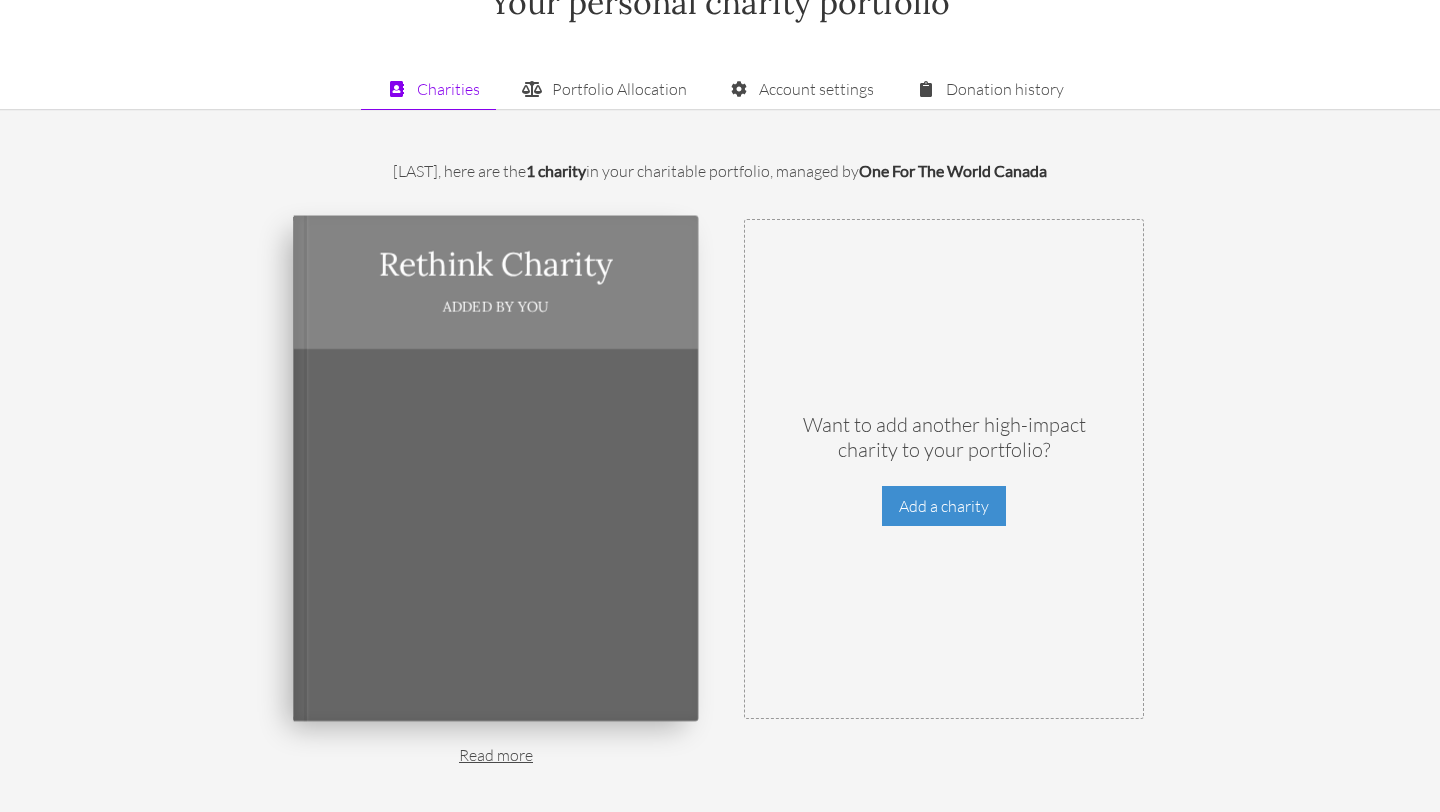 scroll, scrollTop: 0, scrollLeft: 0, axis: both 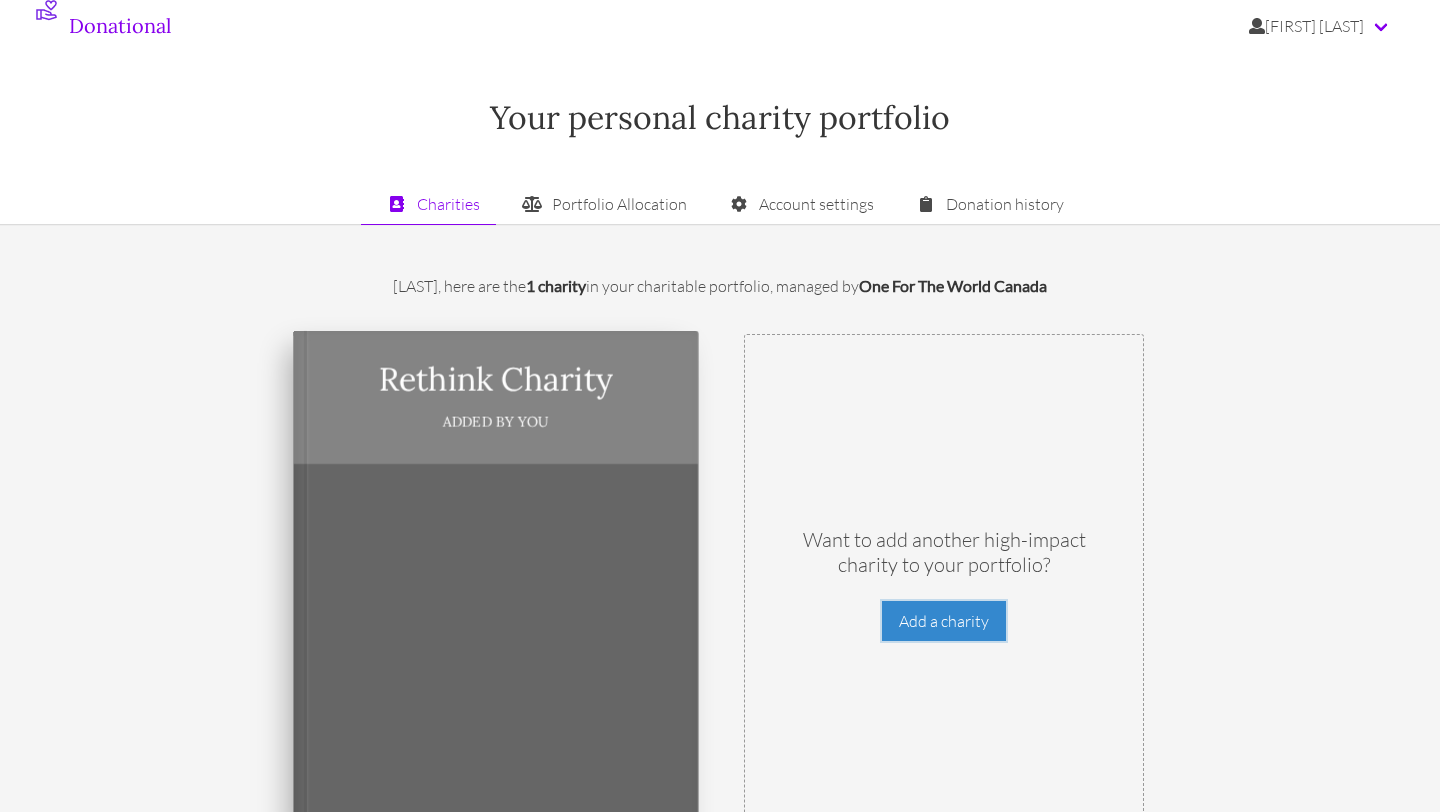 click on "Add a charity" at bounding box center (944, 621) 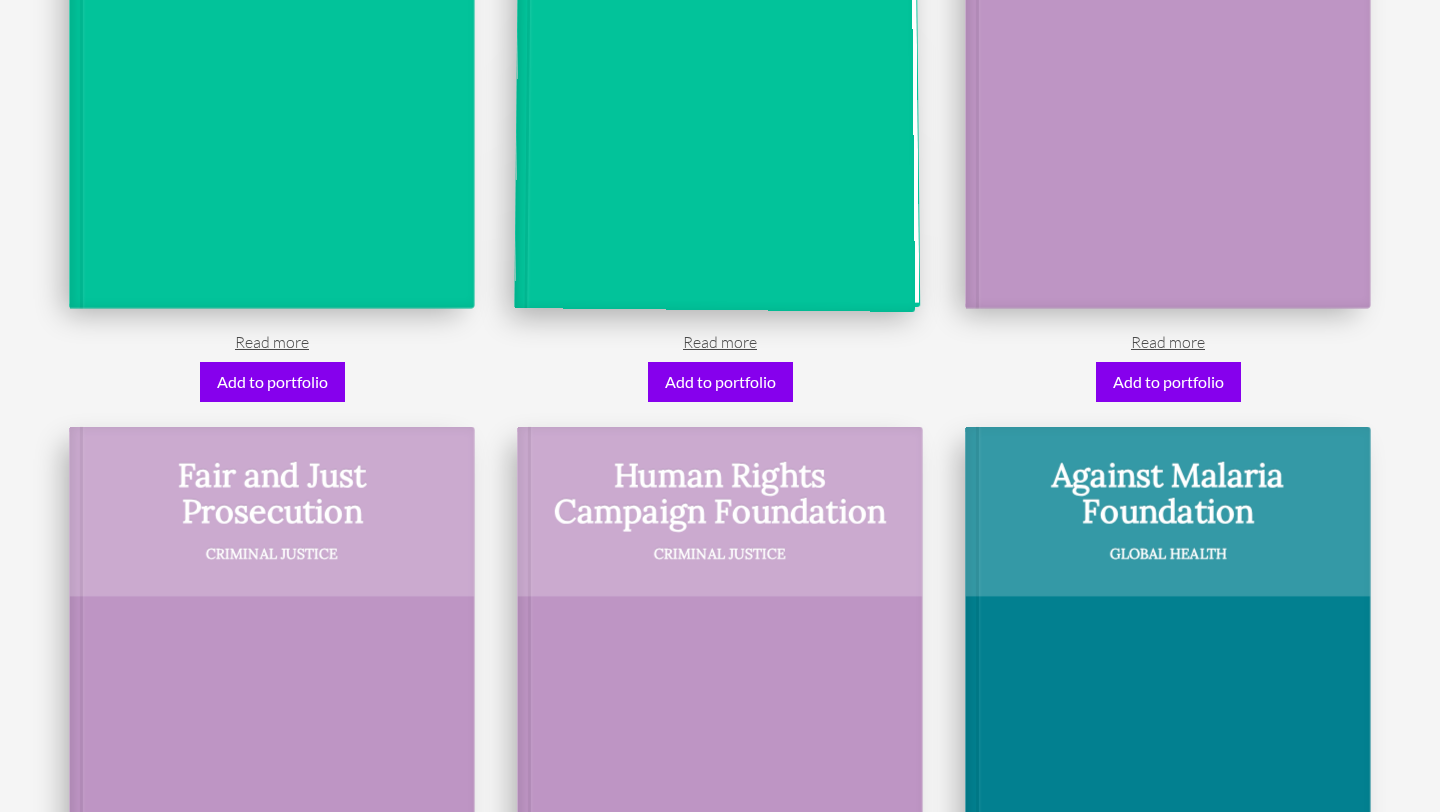 scroll, scrollTop: 2675, scrollLeft: 0, axis: vertical 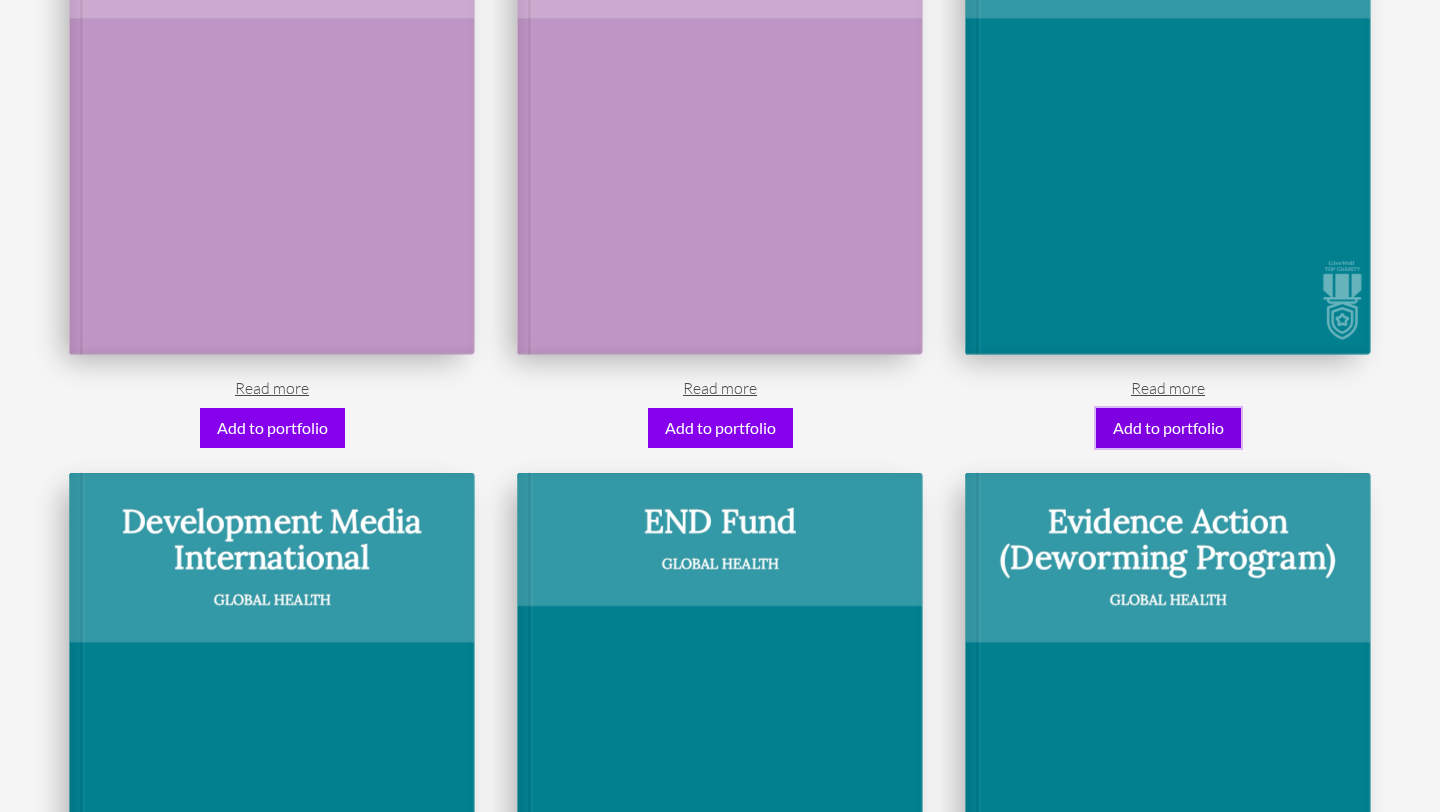 click on "Add to portfolio" at bounding box center (1168, 428) 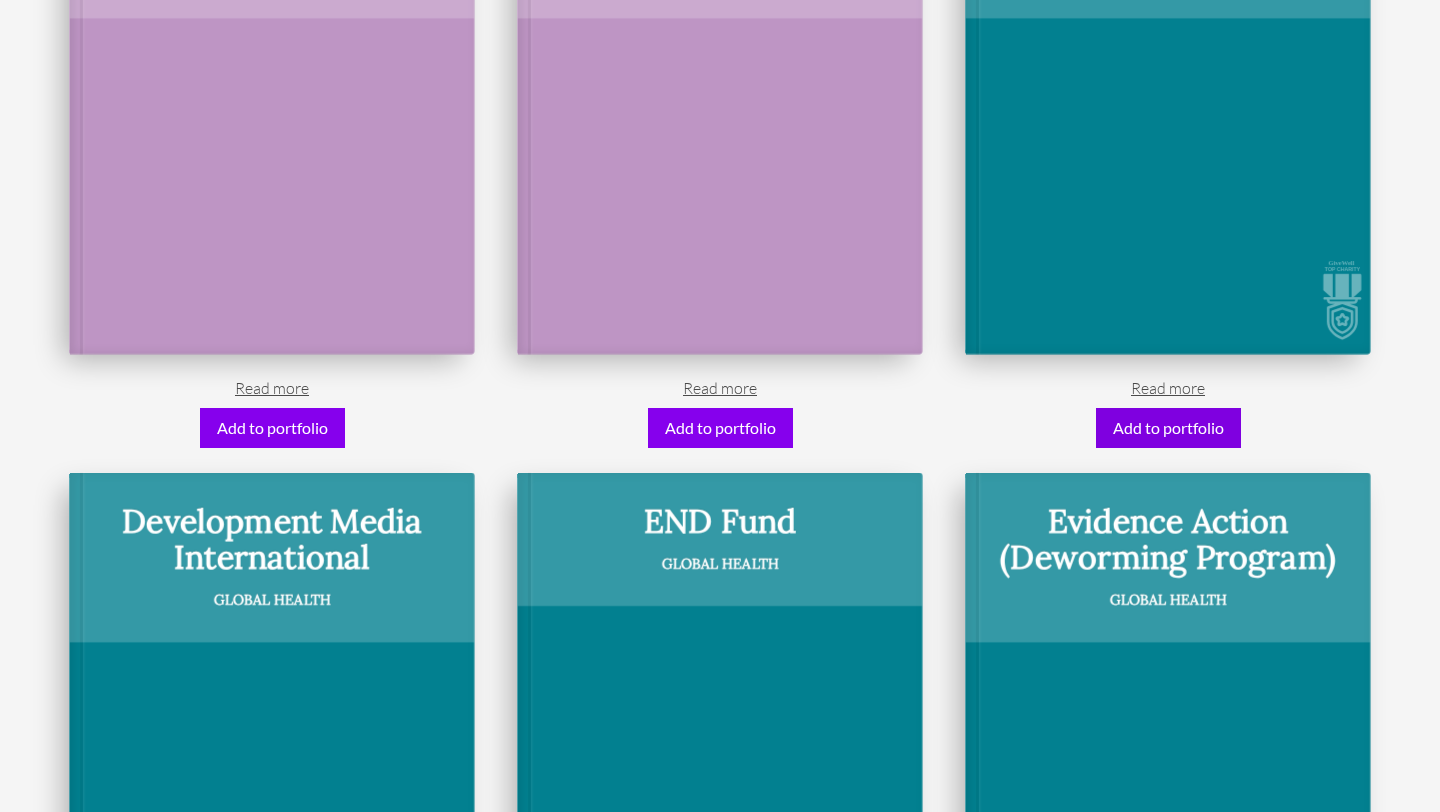 type on "Save" 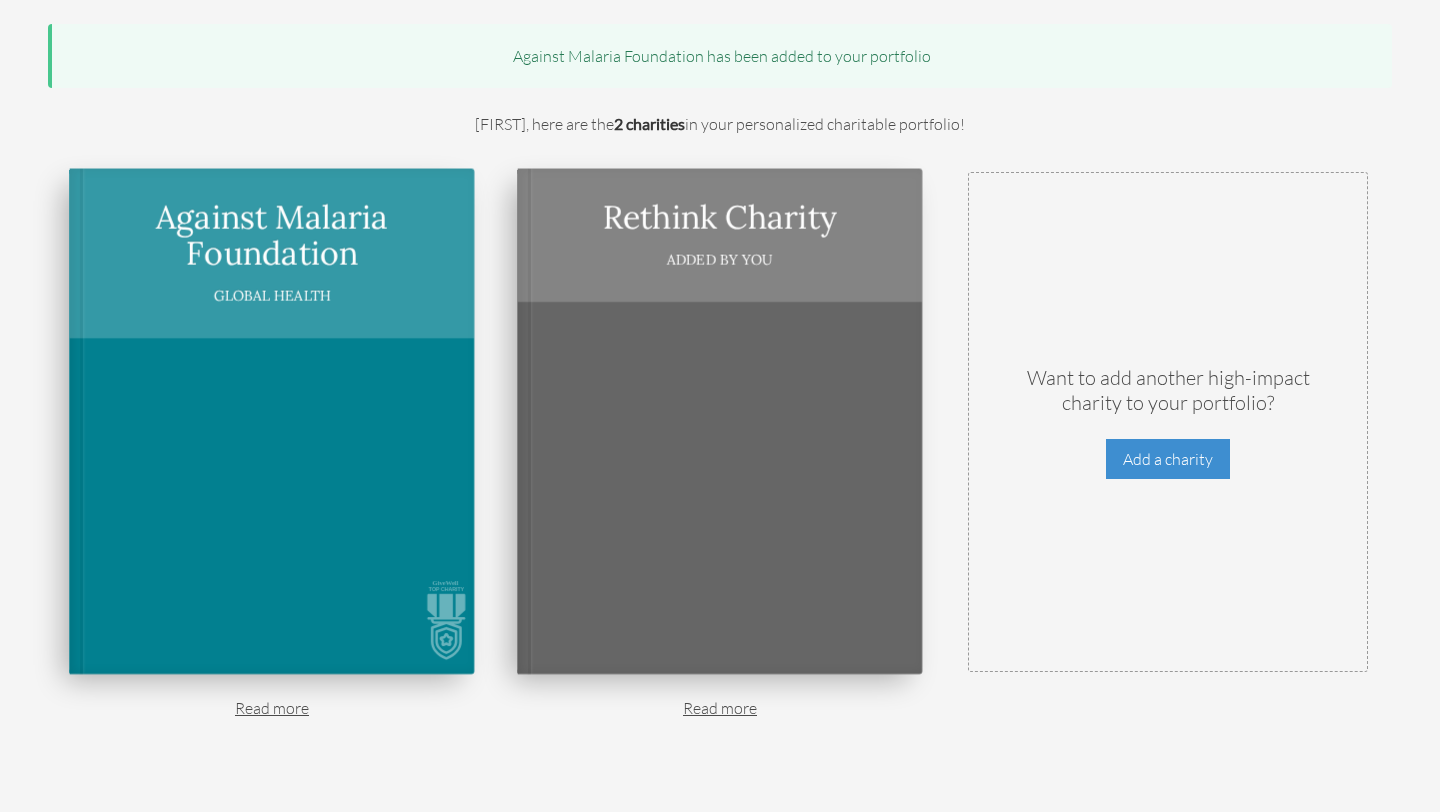 scroll, scrollTop: 278, scrollLeft: 0, axis: vertical 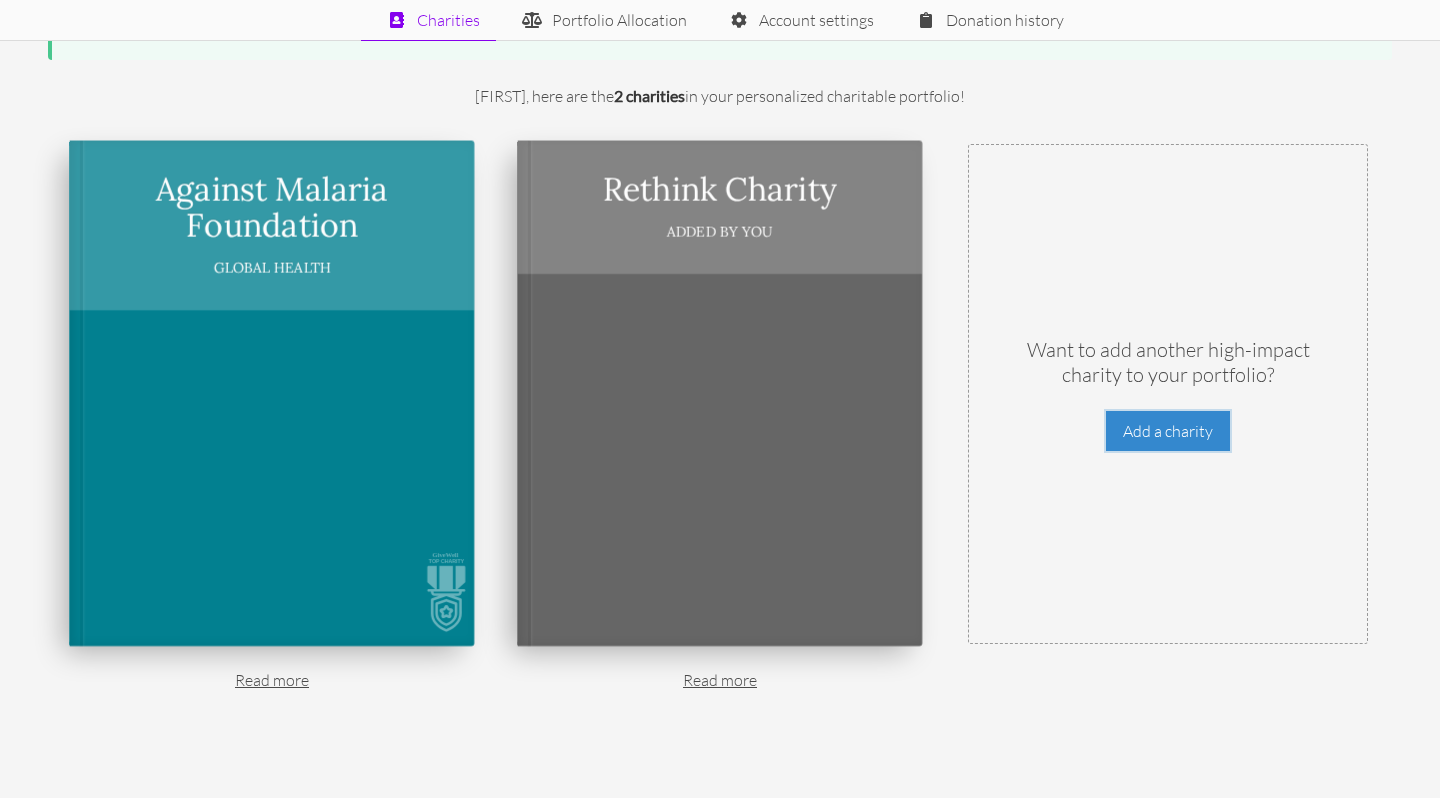 click on "Add a charity" at bounding box center (1168, 431) 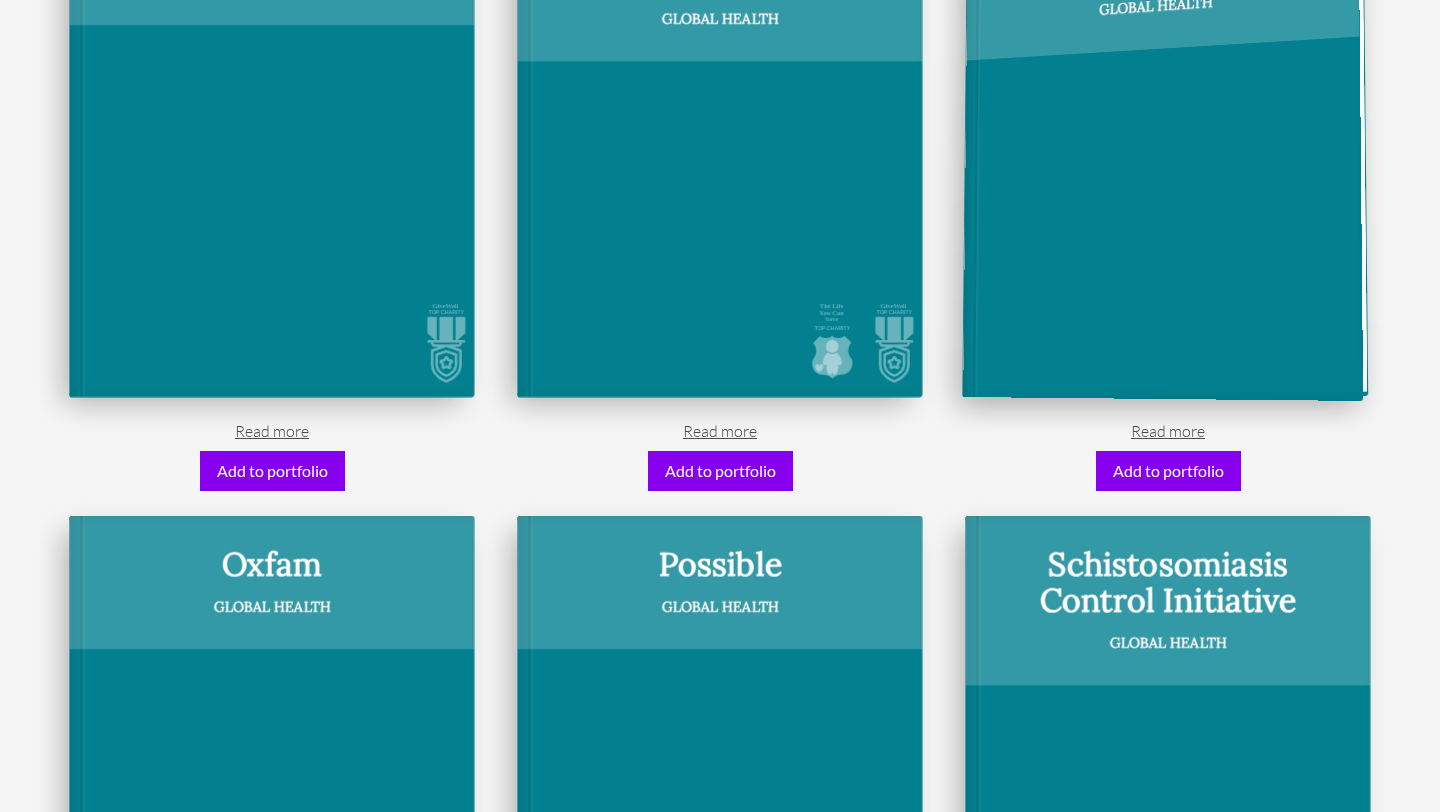 scroll, scrollTop: 3432, scrollLeft: 0, axis: vertical 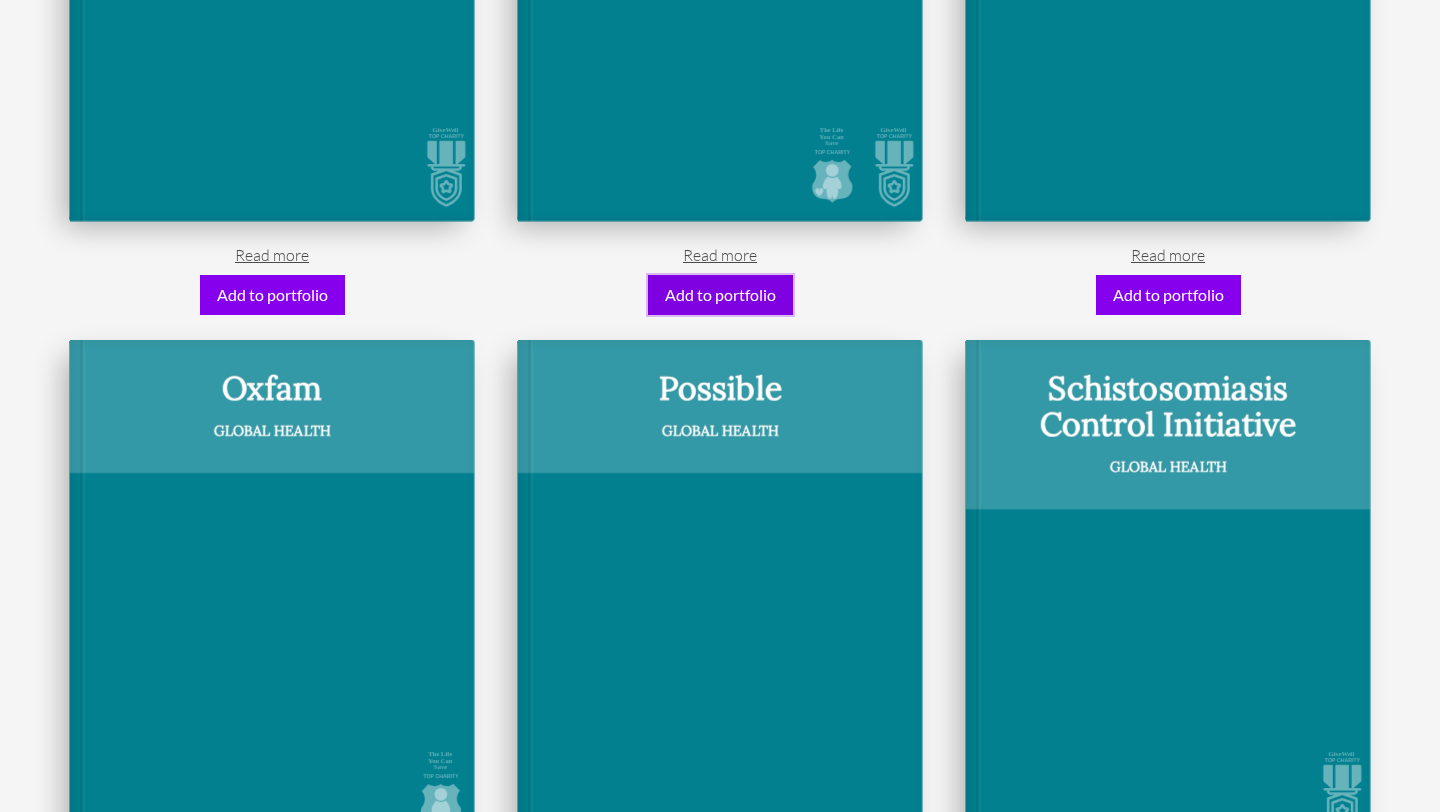 click on "Add to portfolio" at bounding box center (720, 295) 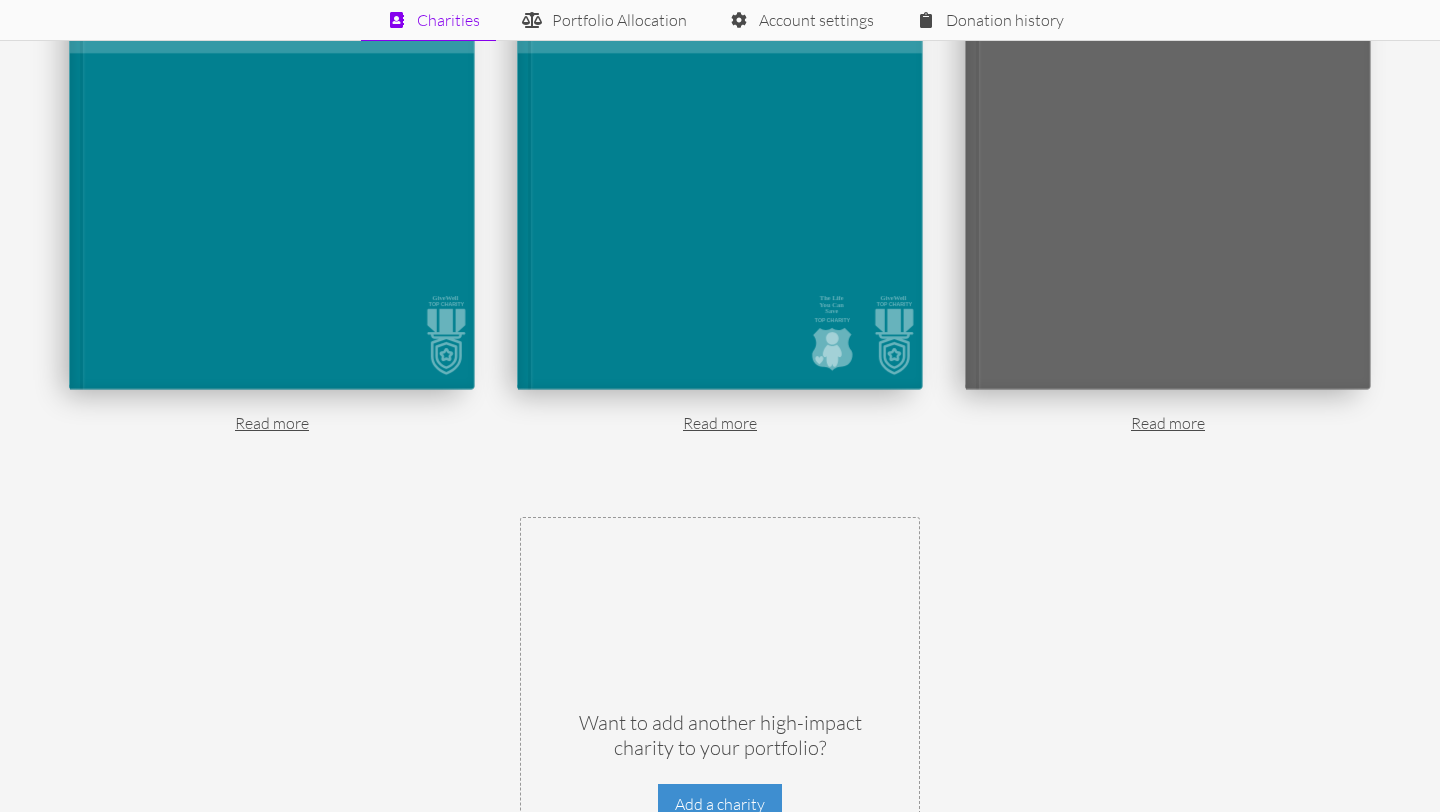 scroll, scrollTop: 831, scrollLeft: 0, axis: vertical 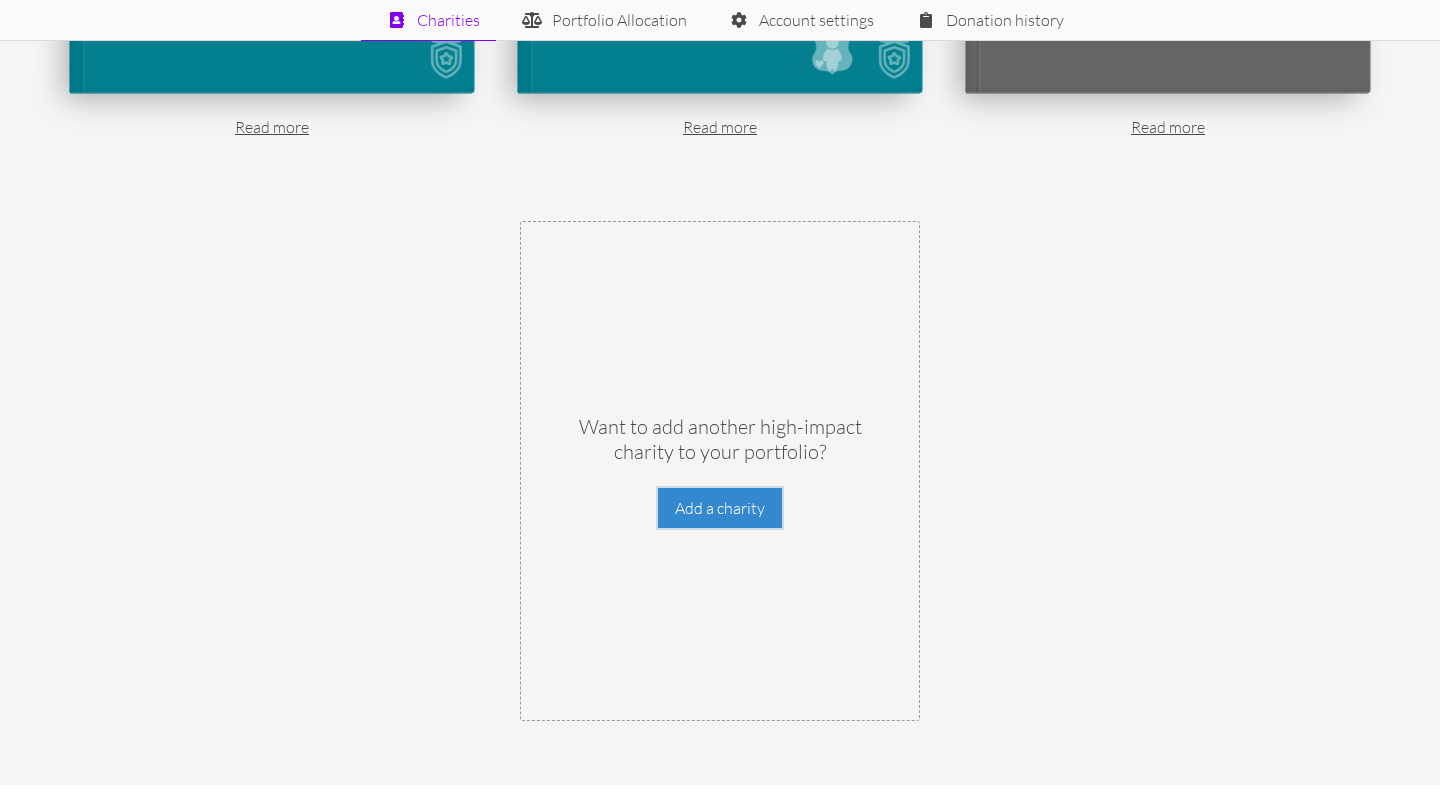 click on "Add a charity" at bounding box center [720, 508] 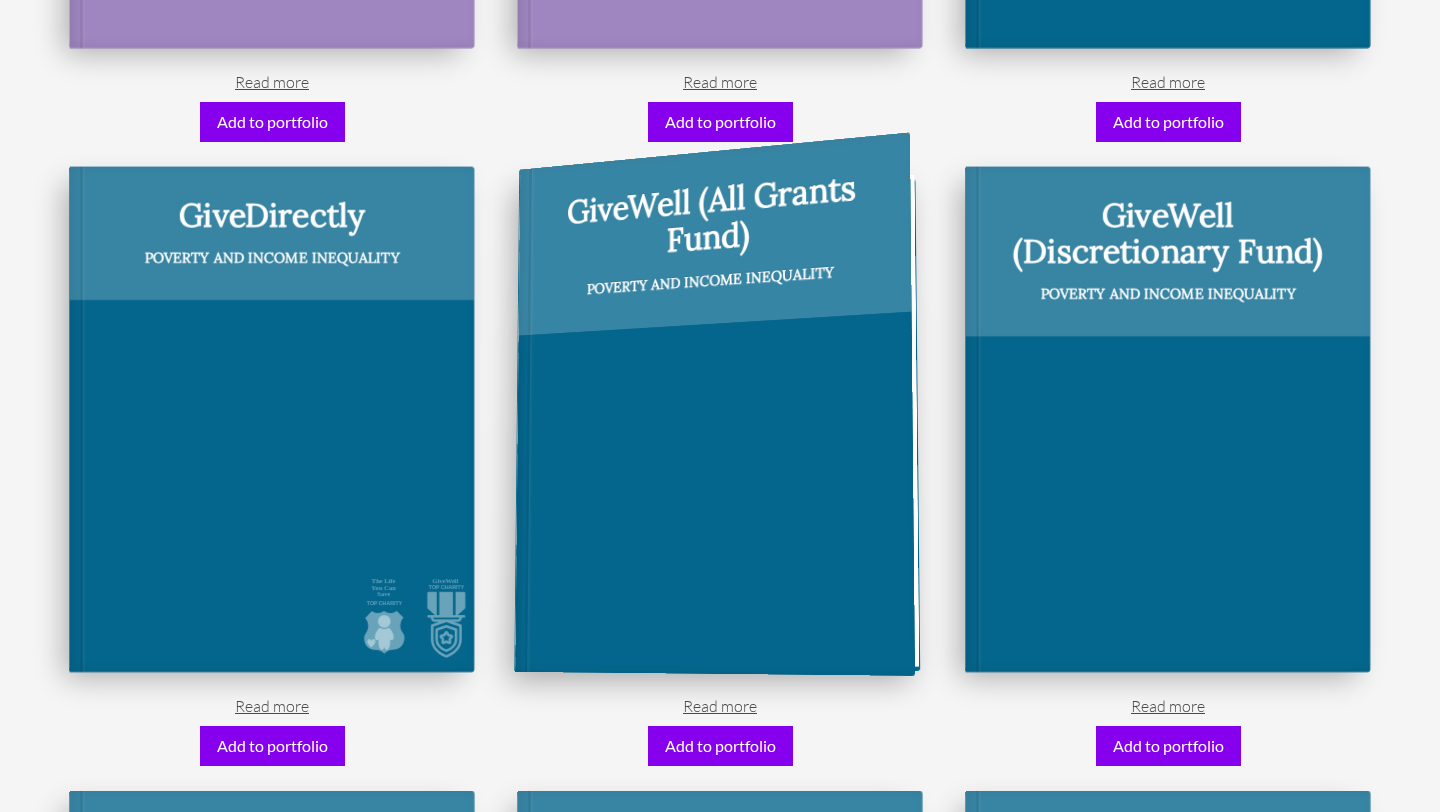 scroll, scrollTop: 6743, scrollLeft: 0, axis: vertical 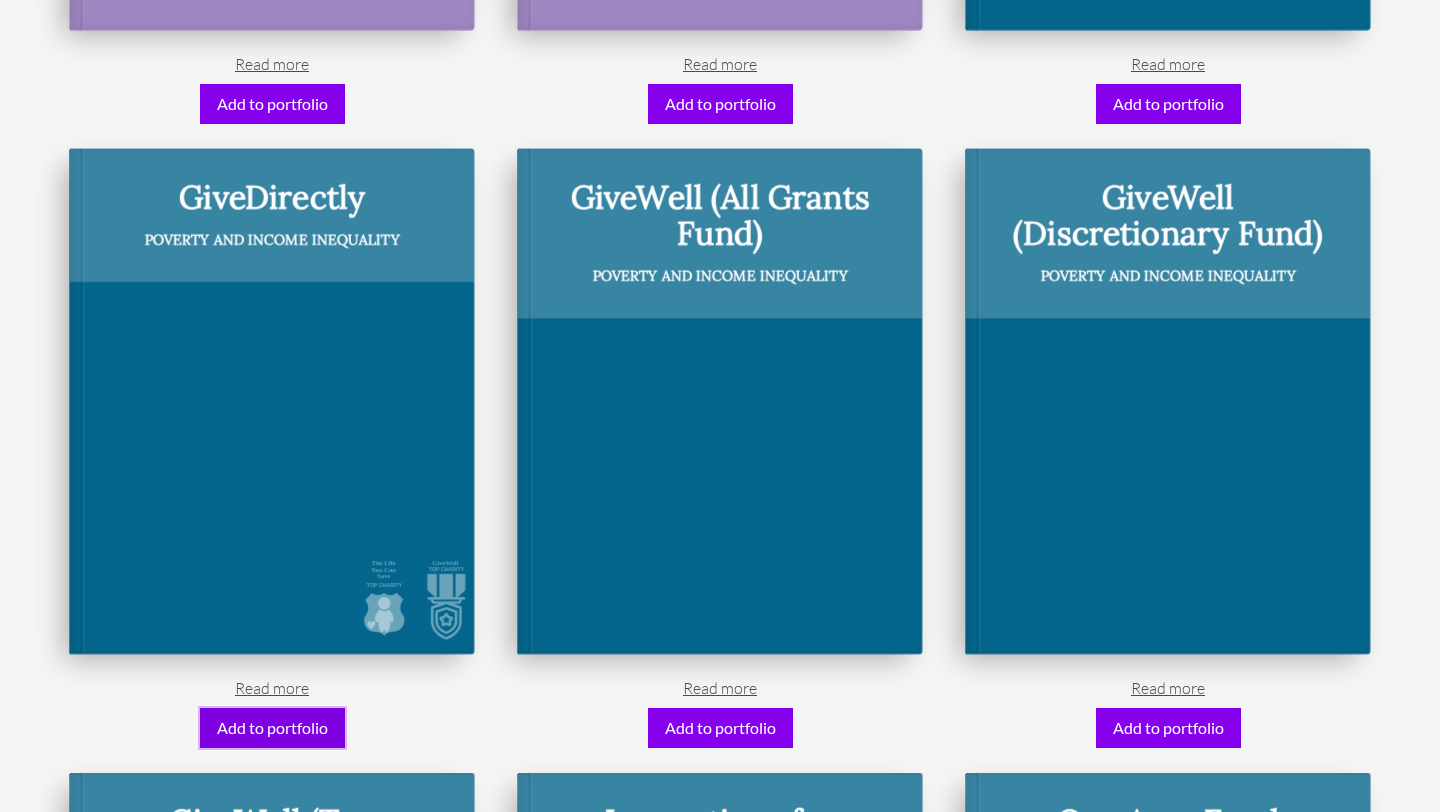 click on "Add to portfolio" at bounding box center (272, 728) 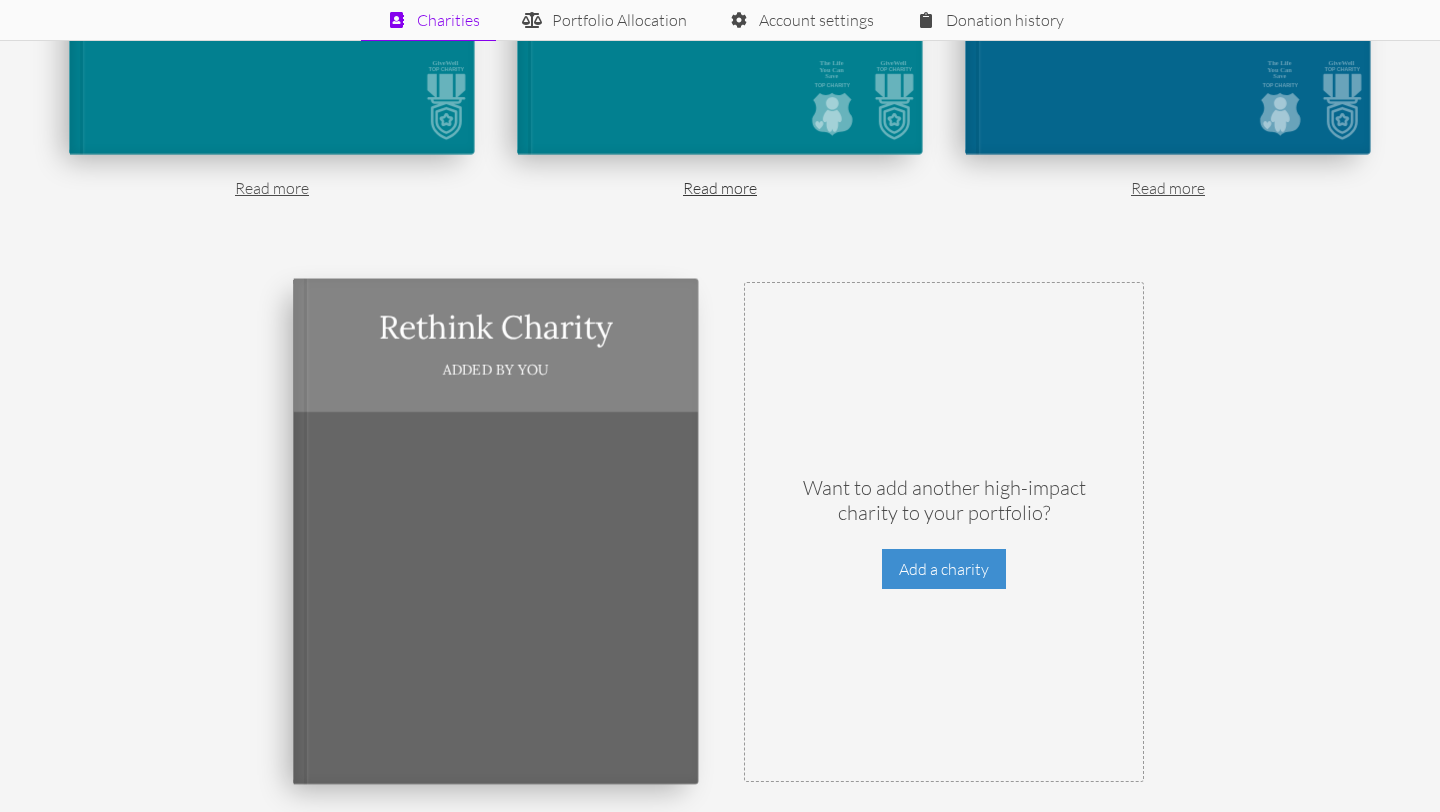 scroll, scrollTop: 1102, scrollLeft: 0, axis: vertical 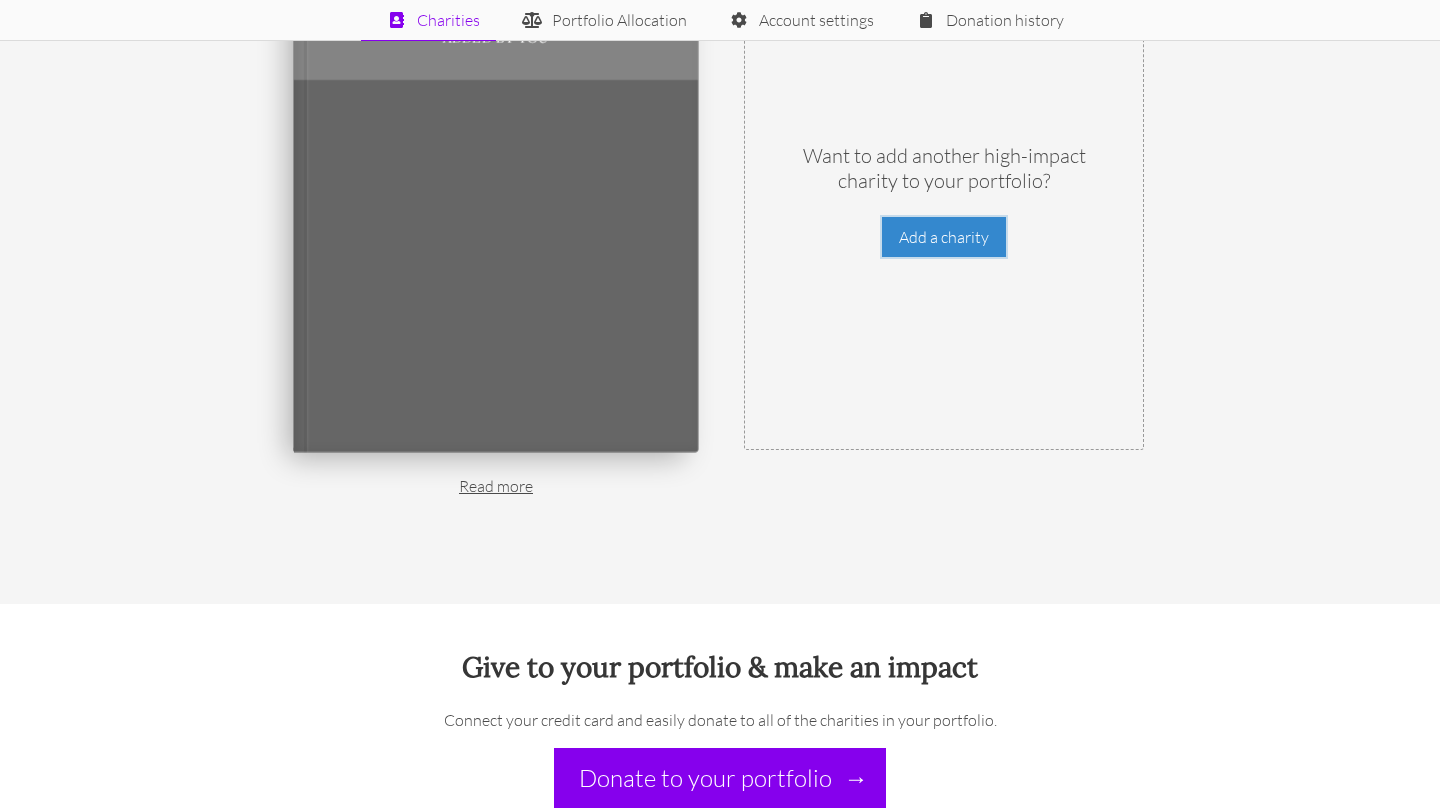 click on "Add a charity" at bounding box center (944, 237) 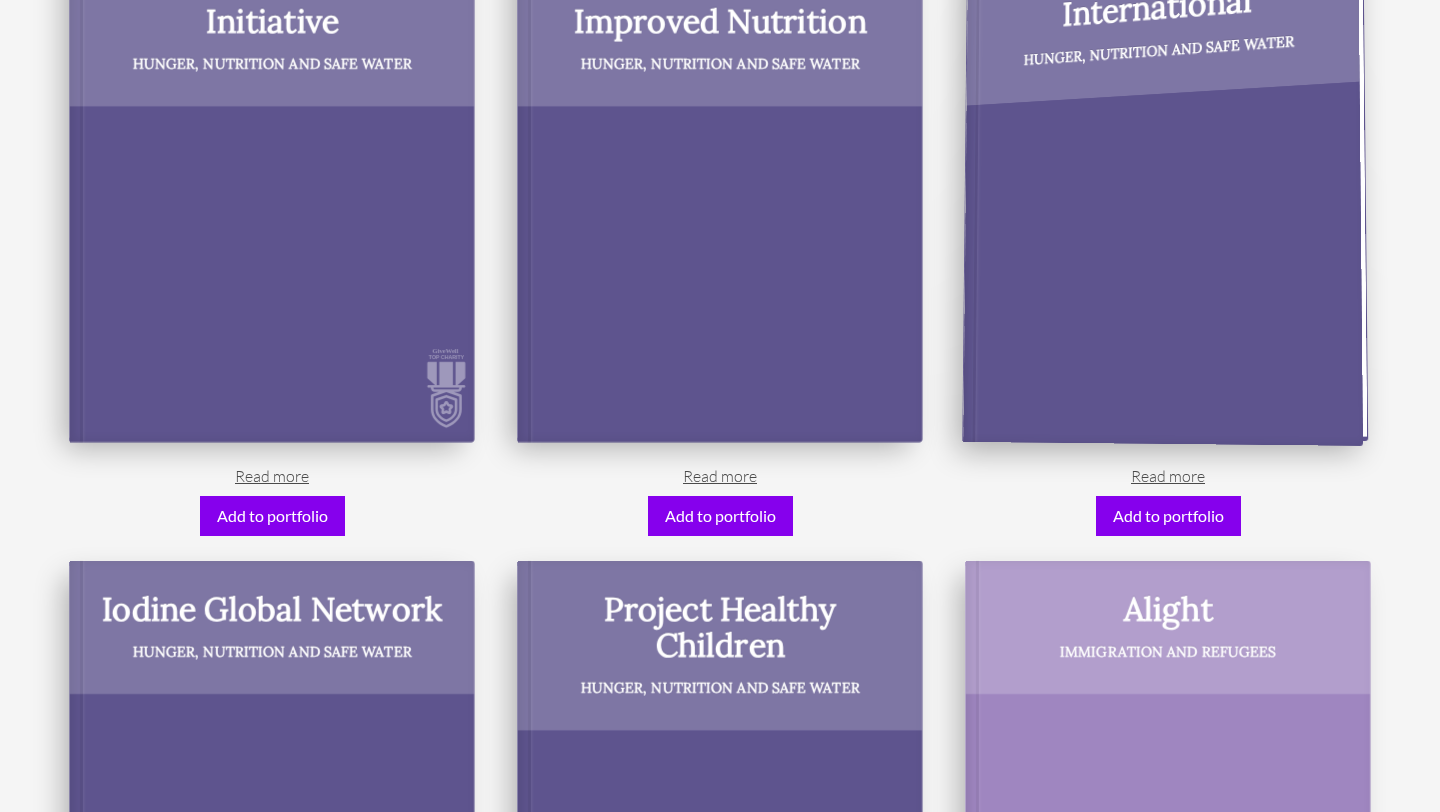 scroll, scrollTop: 5084, scrollLeft: 0, axis: vertical 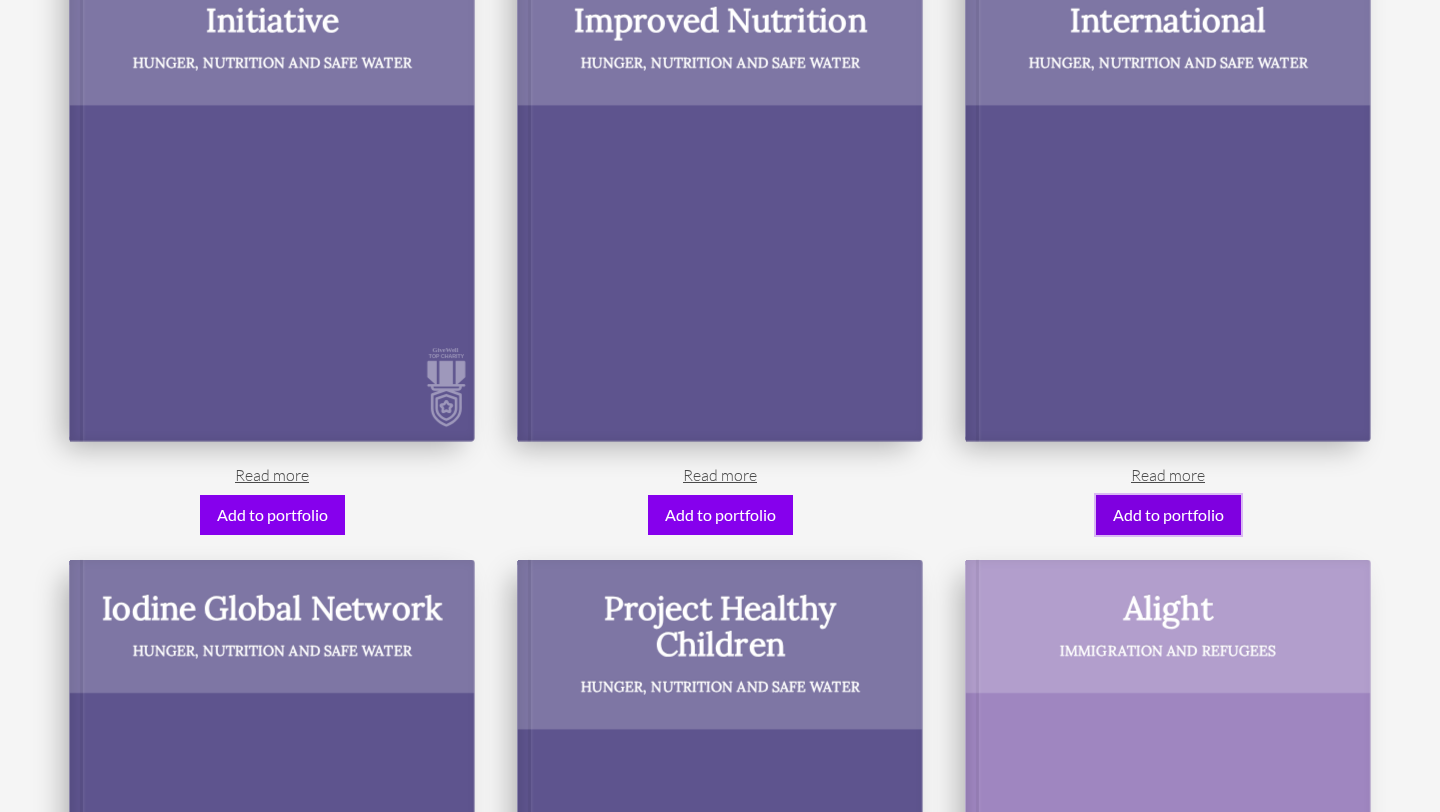 click on "Add to portfolio" at bounding box center (1168, 515) 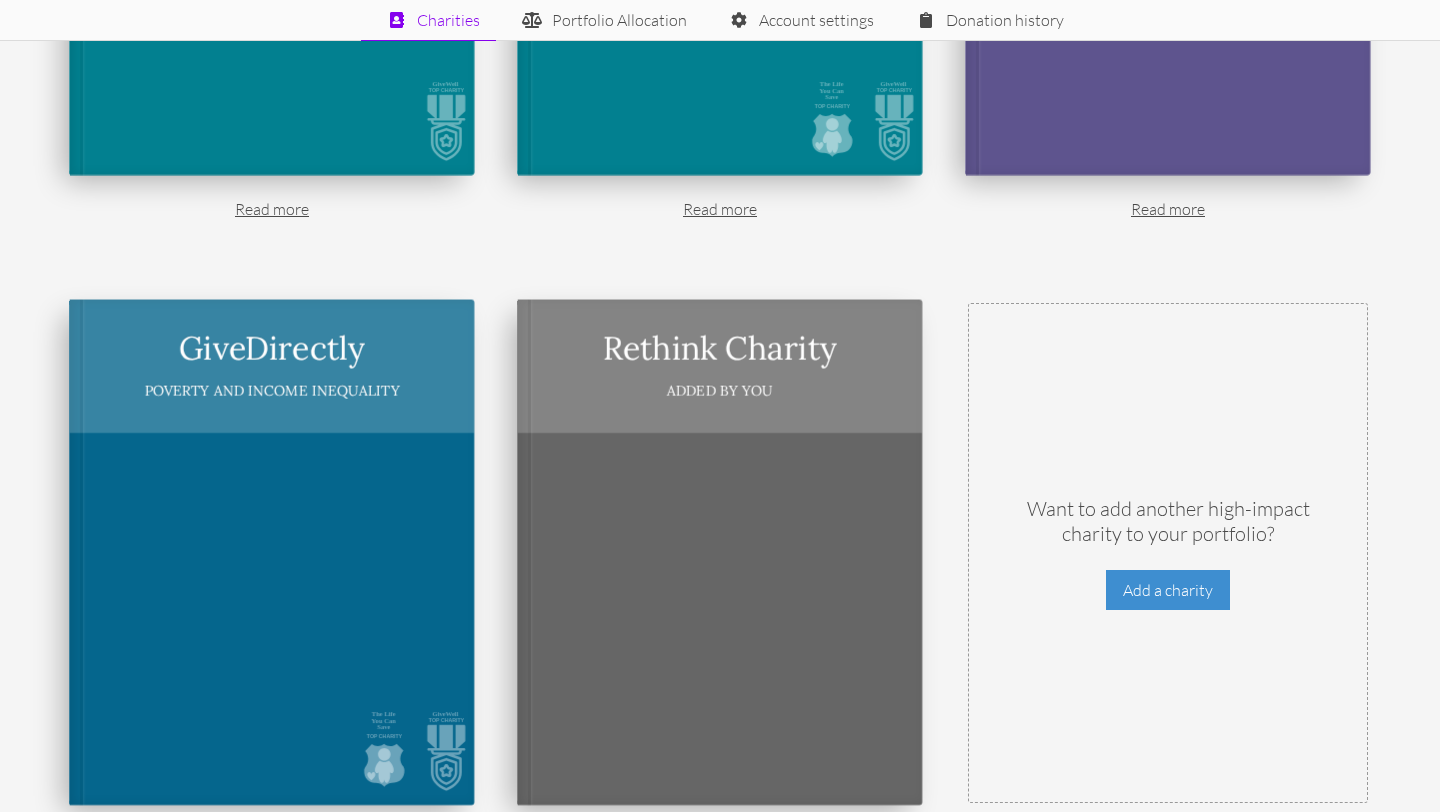scroll, scrollTop: 974, scrollLeft: 0, axis: vertical 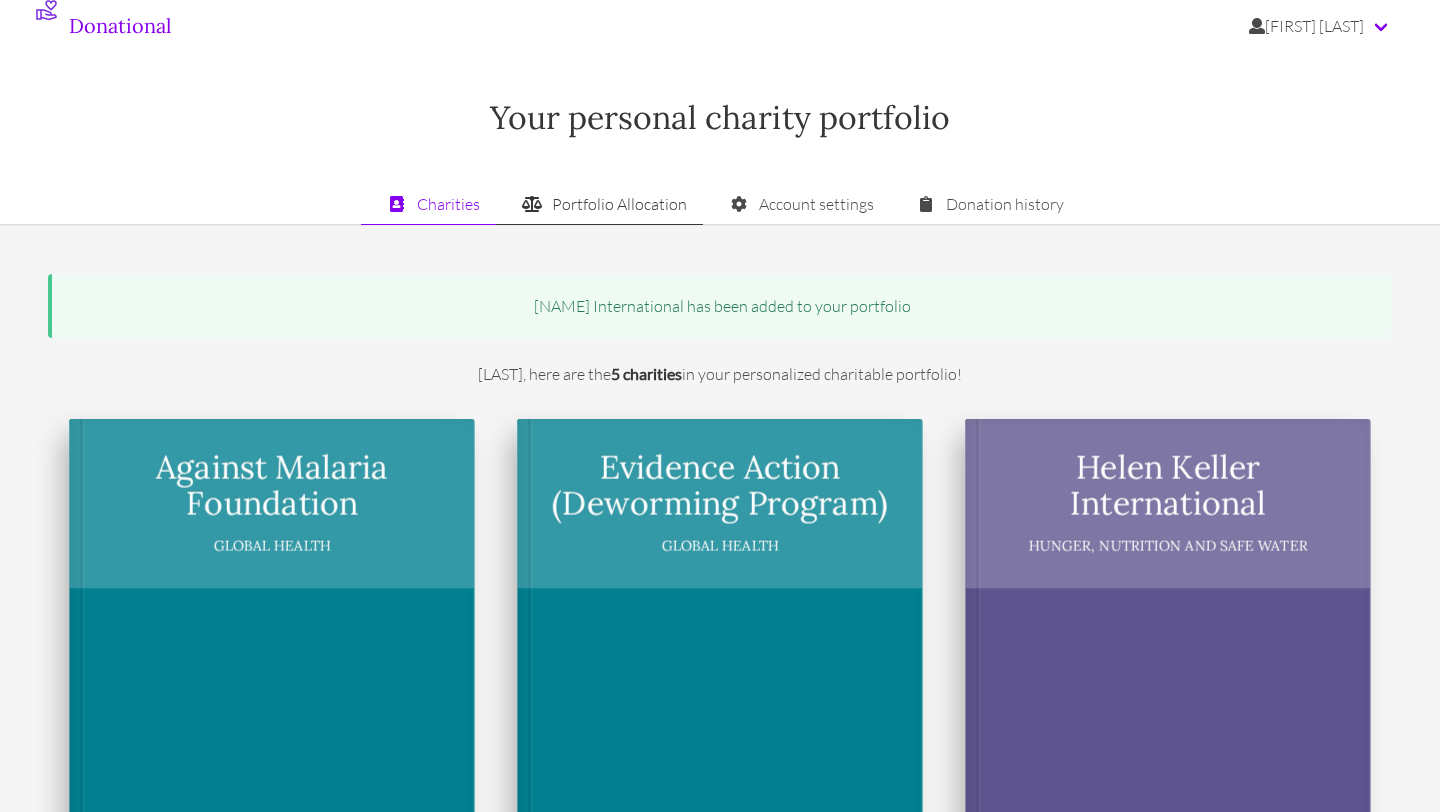 click on "Portfolio Allocation" at bounding box center (599, 204) 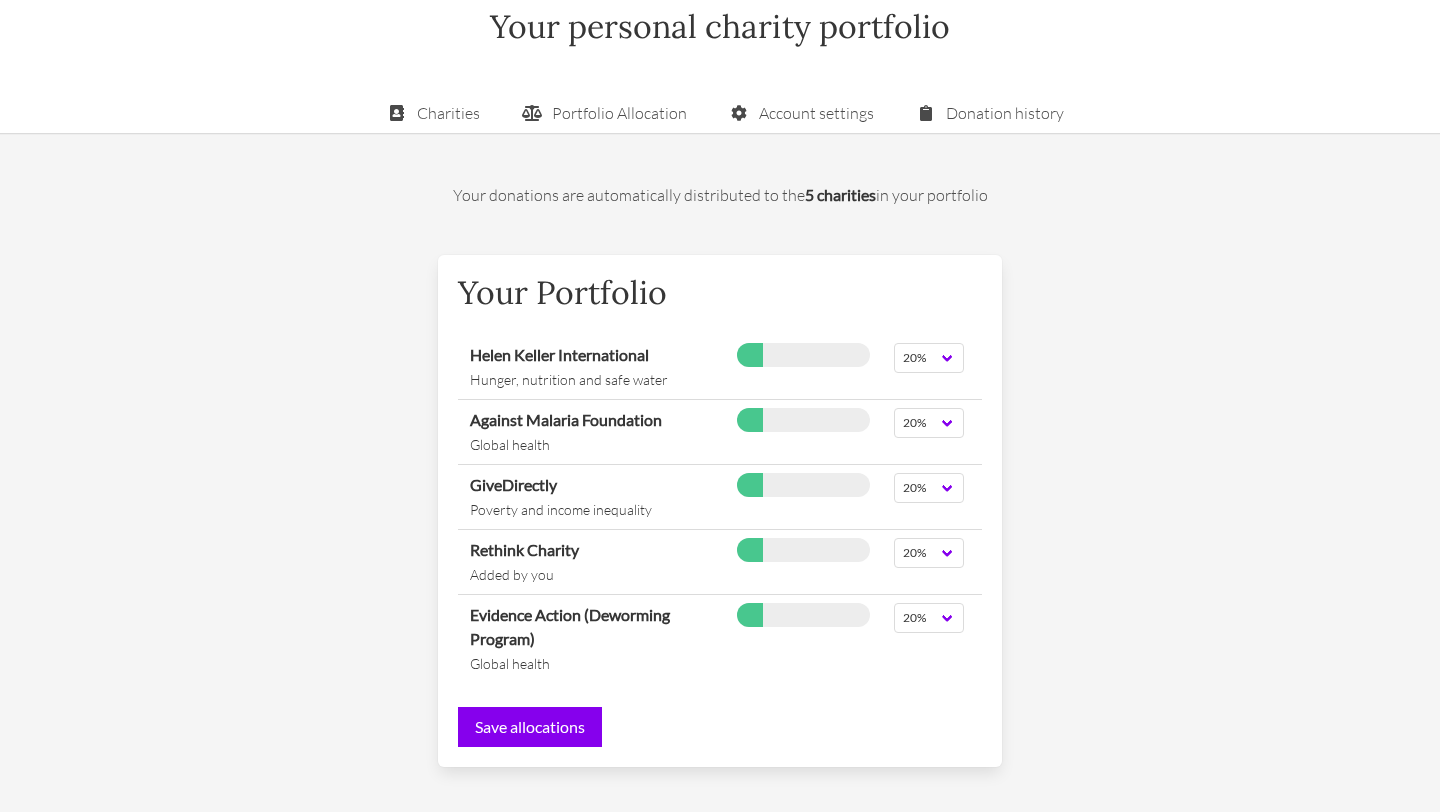 scroll, scrollTop: 142, scrollLeft: 0, axis: vertical 